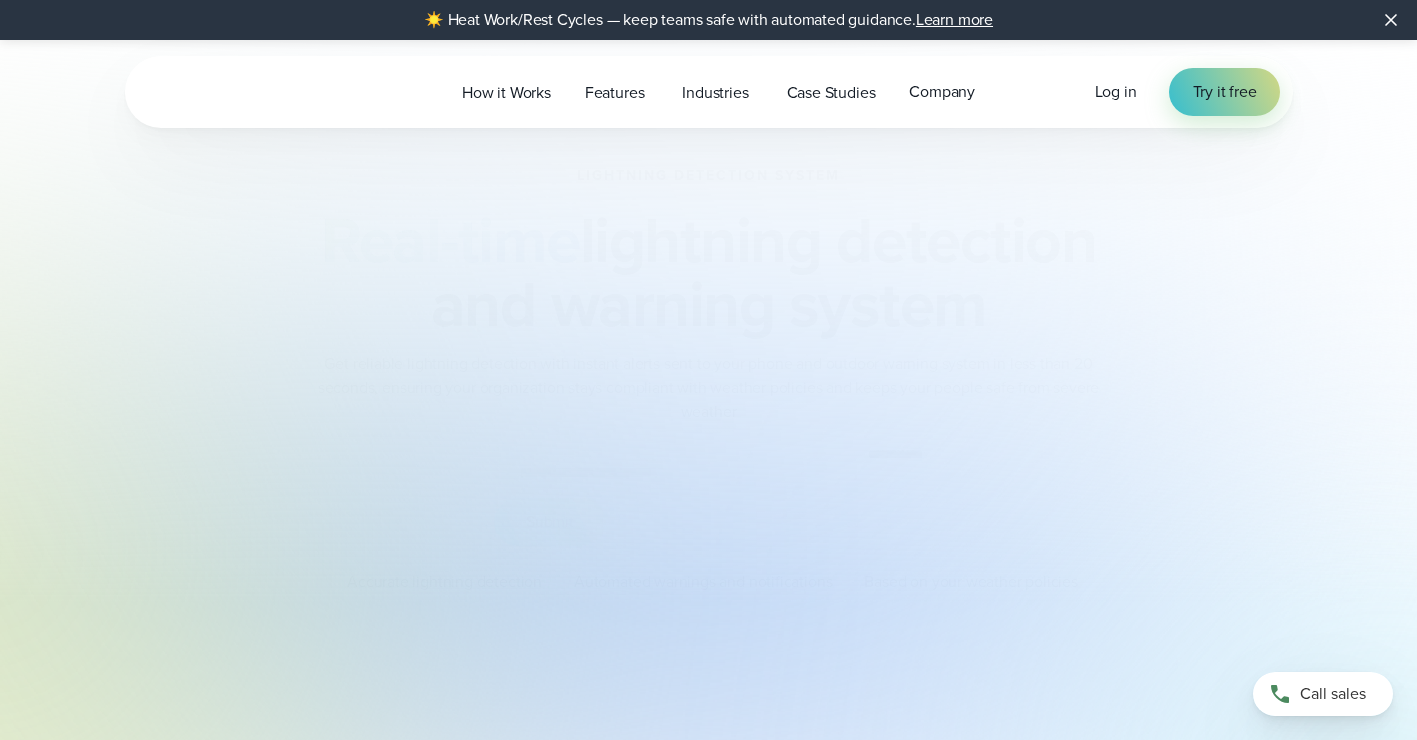 scroll, scrollTop: 0, scrollLeft: 0, axis: both 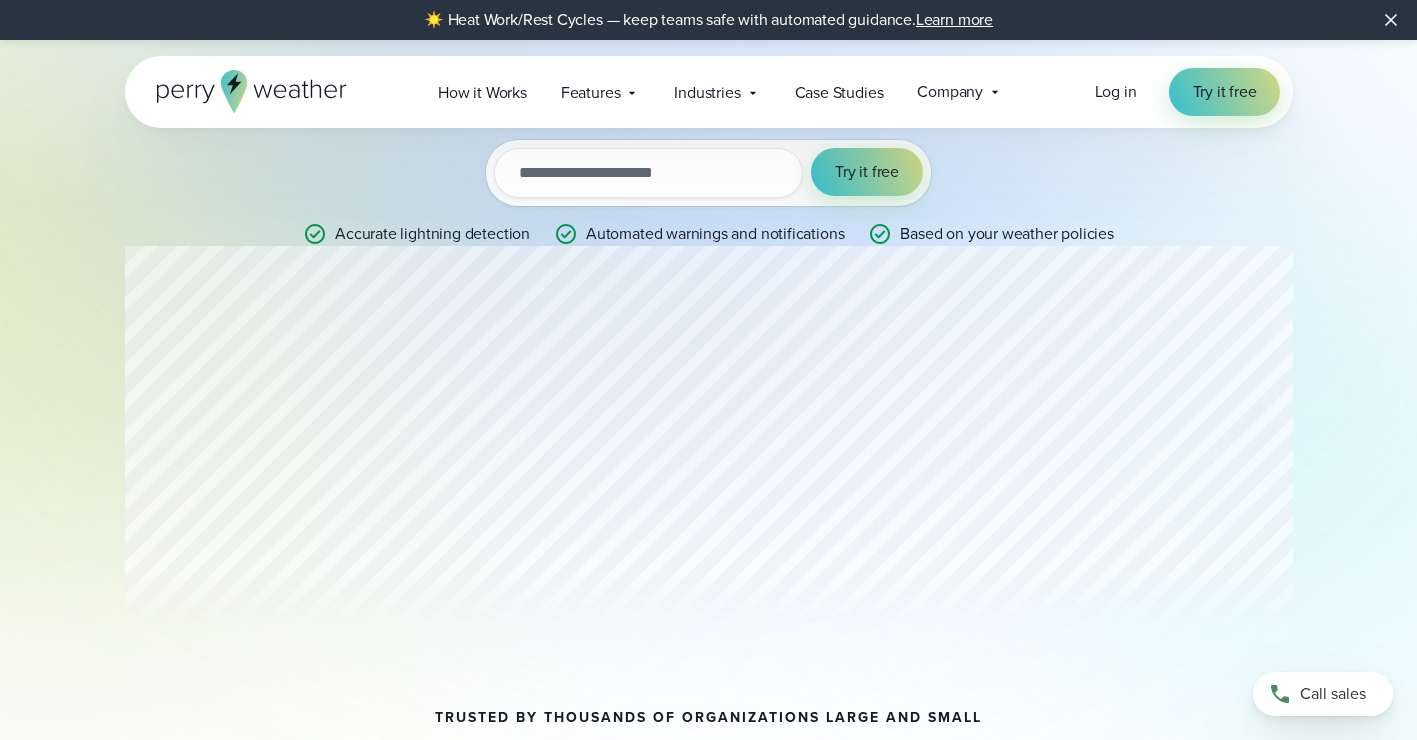 click on "Lightning detection system
Real-time  lightning detection and warning system
Get reliable lightning detection with instant alerts sent to your phone and outdoor warning system in less than 20 seconds, ensuring your organization stays compliant with weather policies and keeps your people safe from severe weather
Try it out with a free two-week trial. Start today. utm_campaign utm_content utm_medium utm_source utm_term
Try it free
Accurate lightning detection" at bounding box center (708, 368) 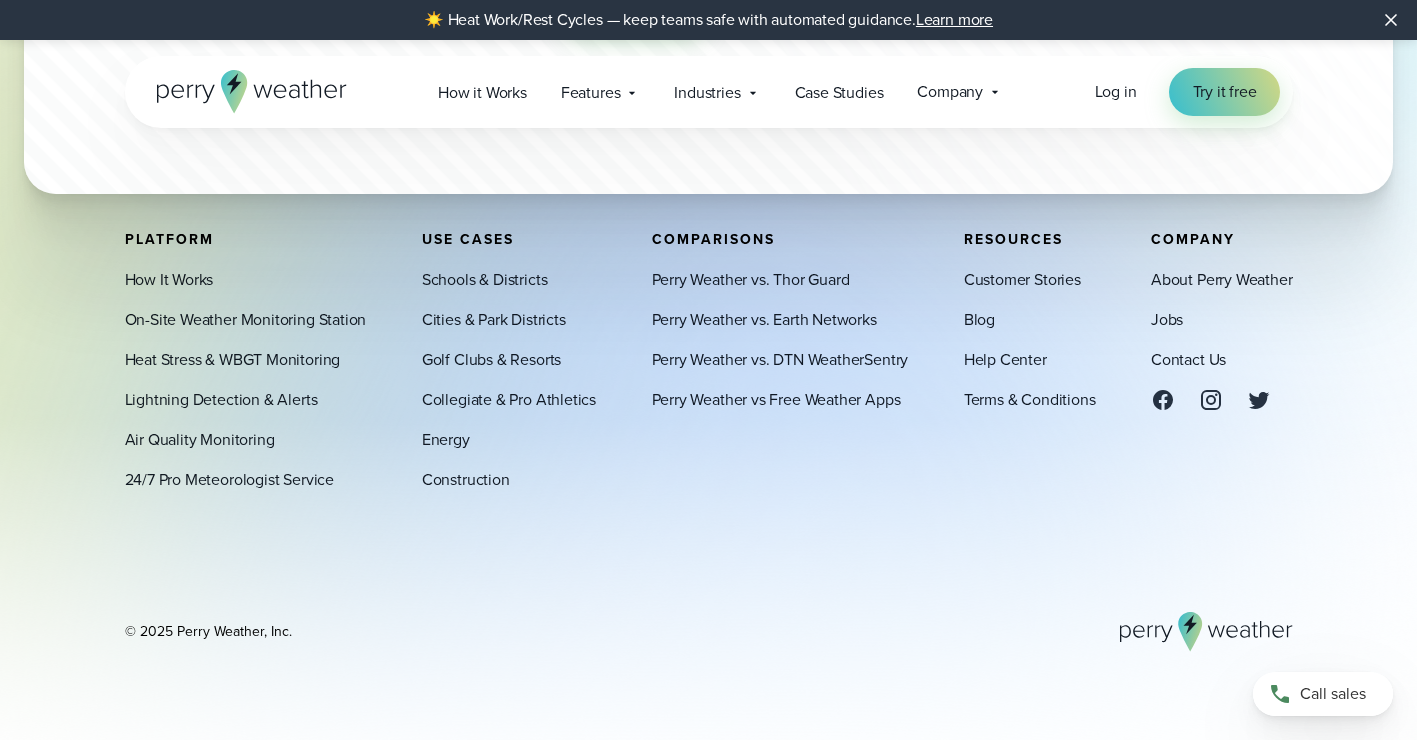 scroll, scrollTop: 6000, scrollLeft: 0, axis: vertical 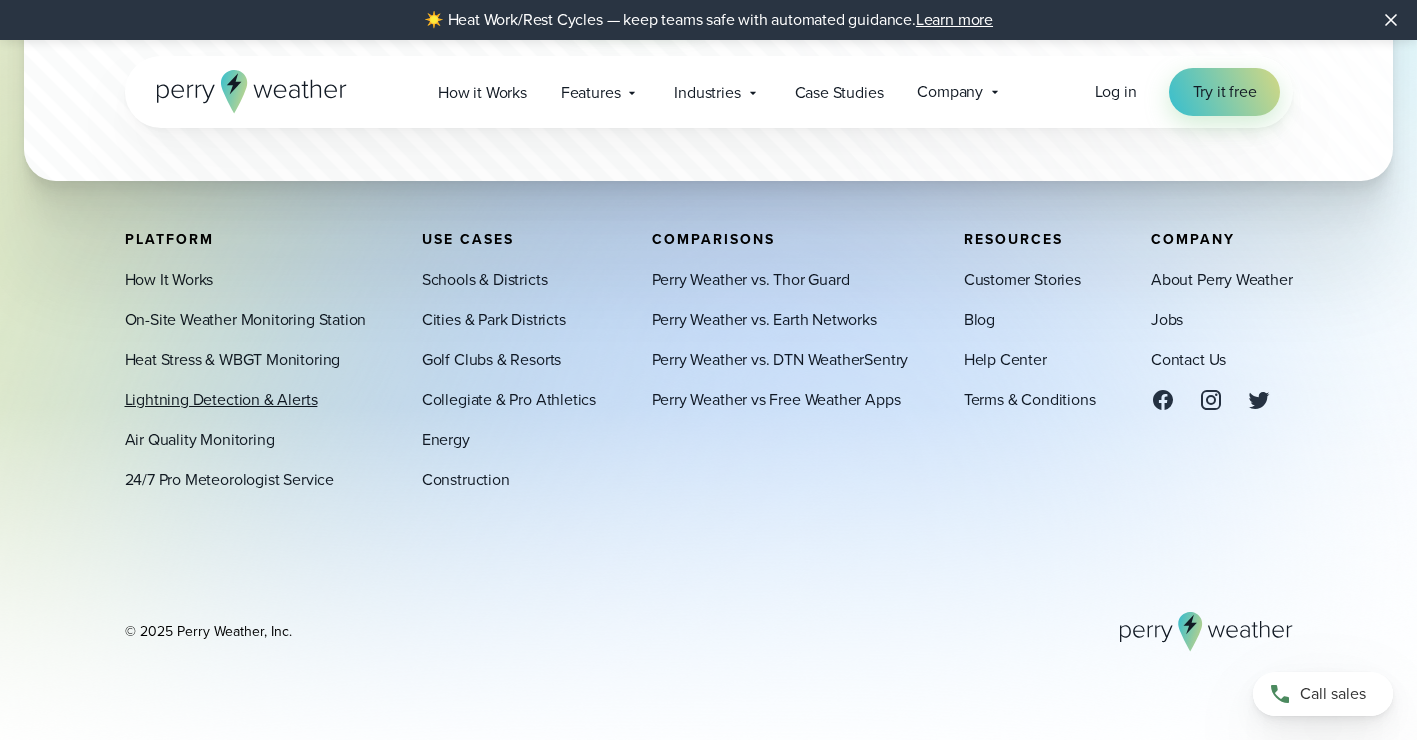 click on "Lightning Detection & Alerts" at bounding box center (221, 400) 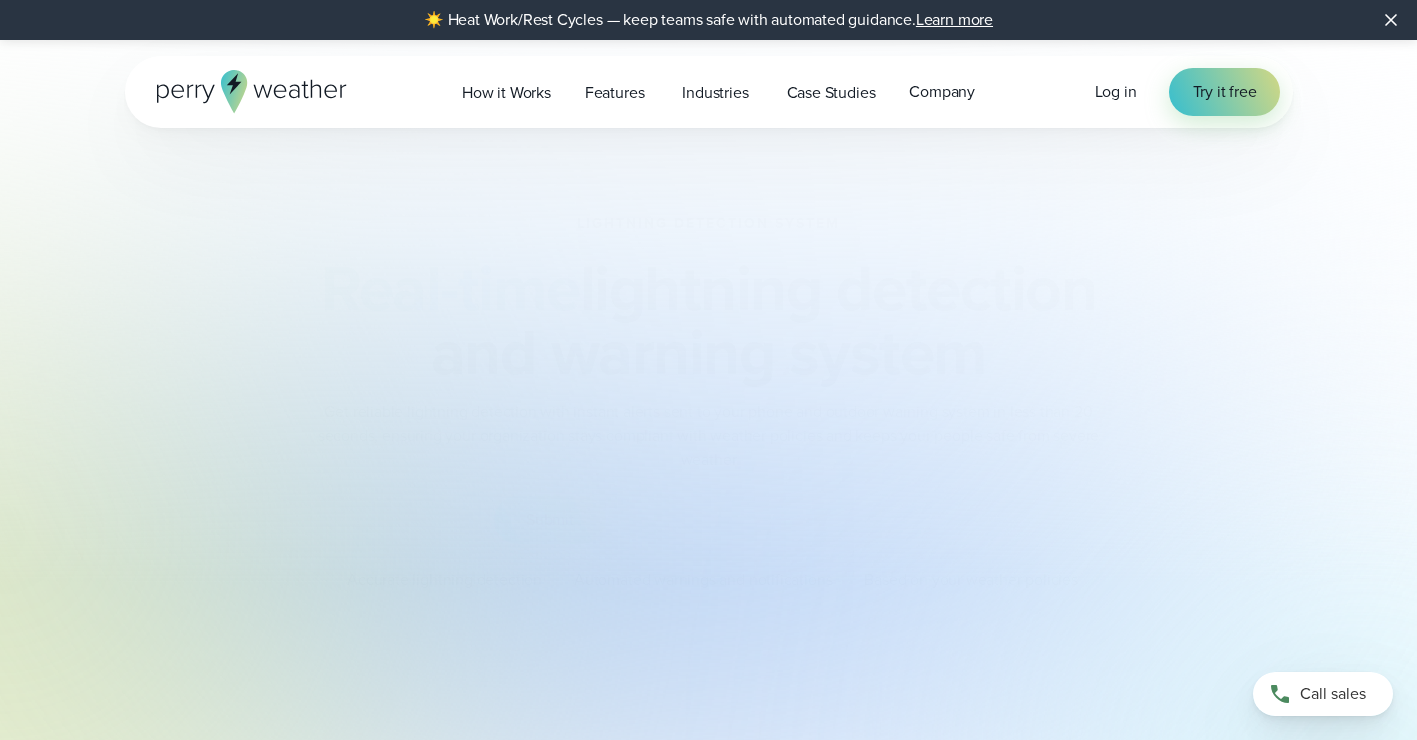 scroll, scrollTop: 0, scrollLeft: 0, axis: both 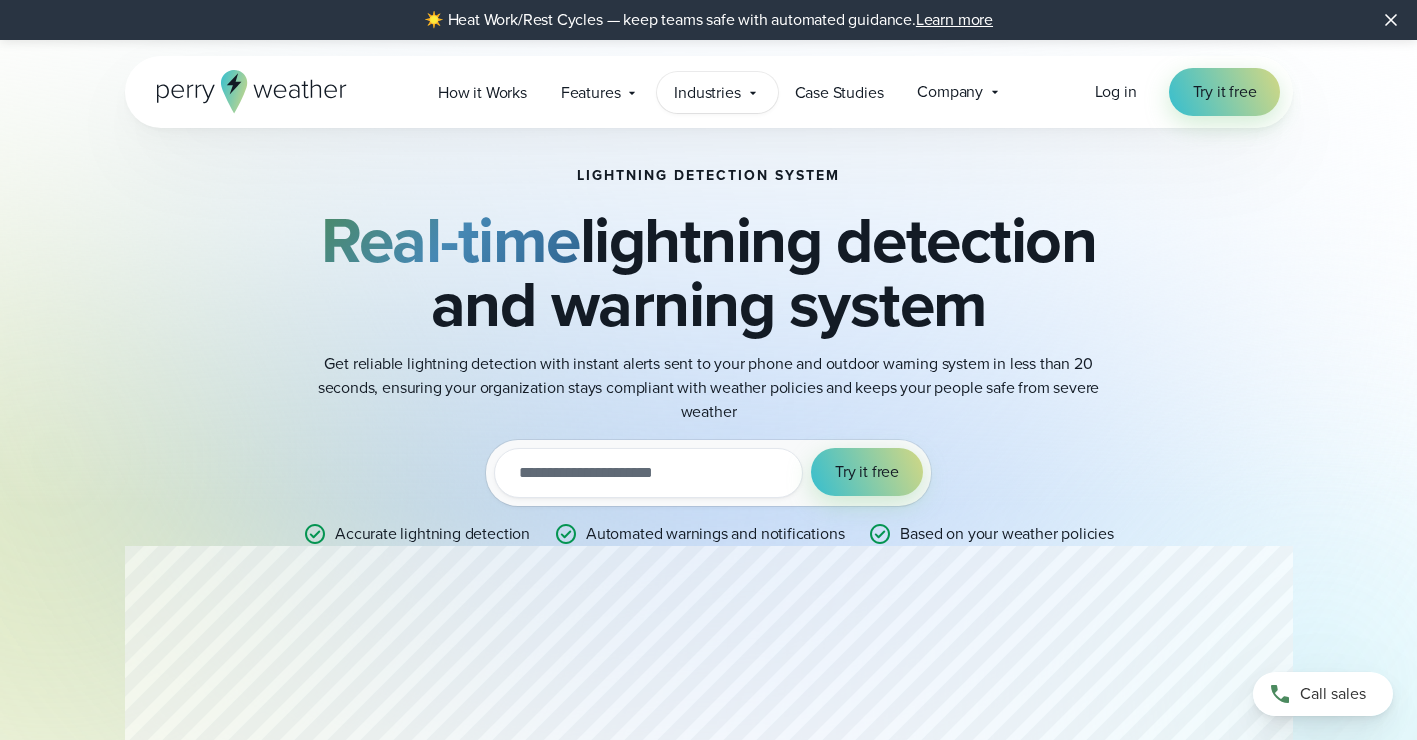 click 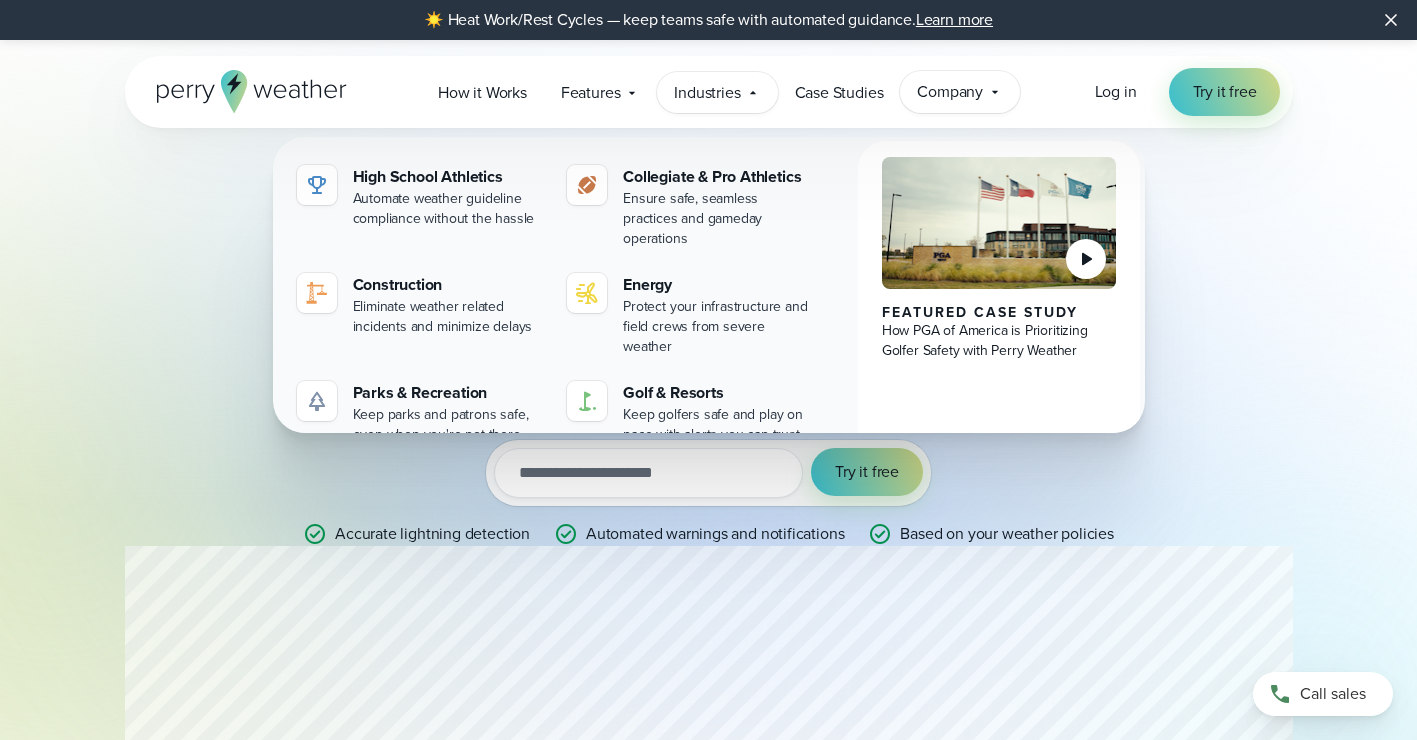 click 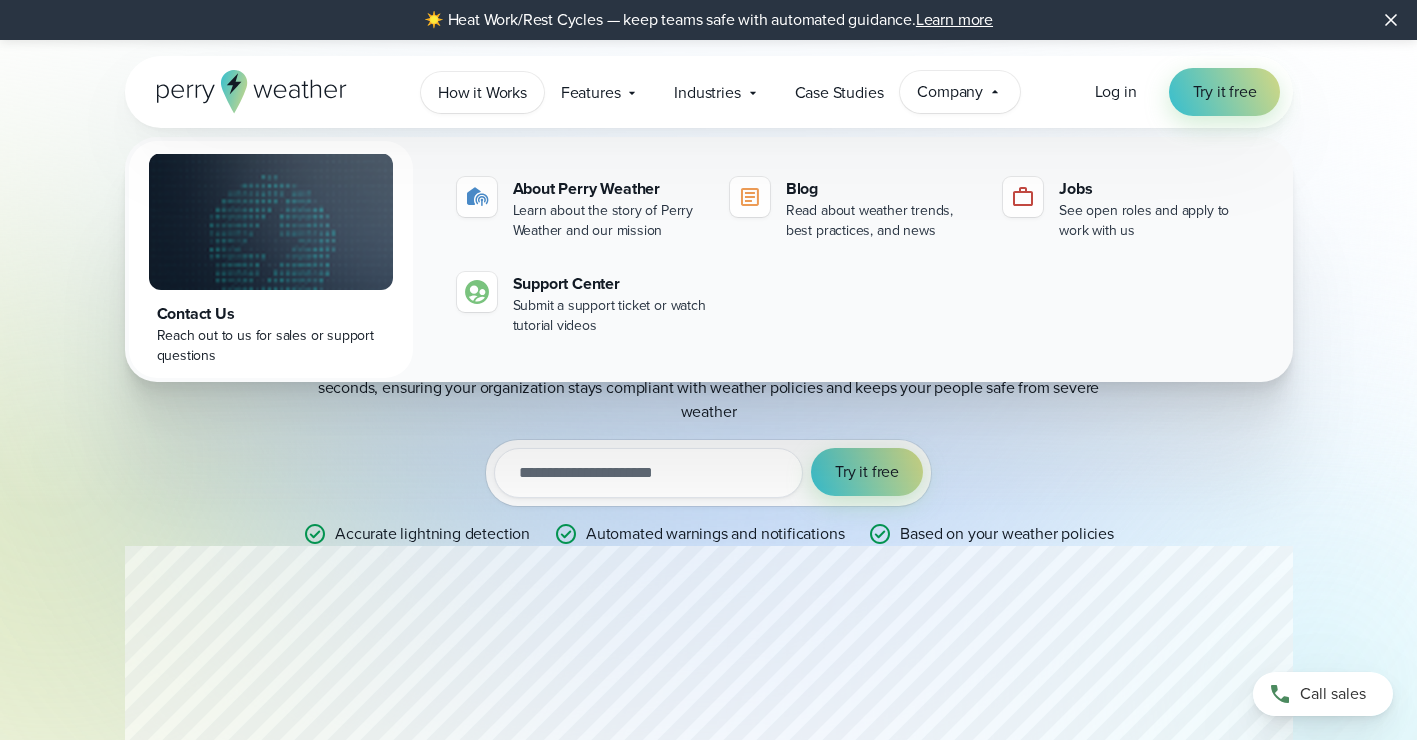 click on "How it Works" at bounding box center (482, 93) 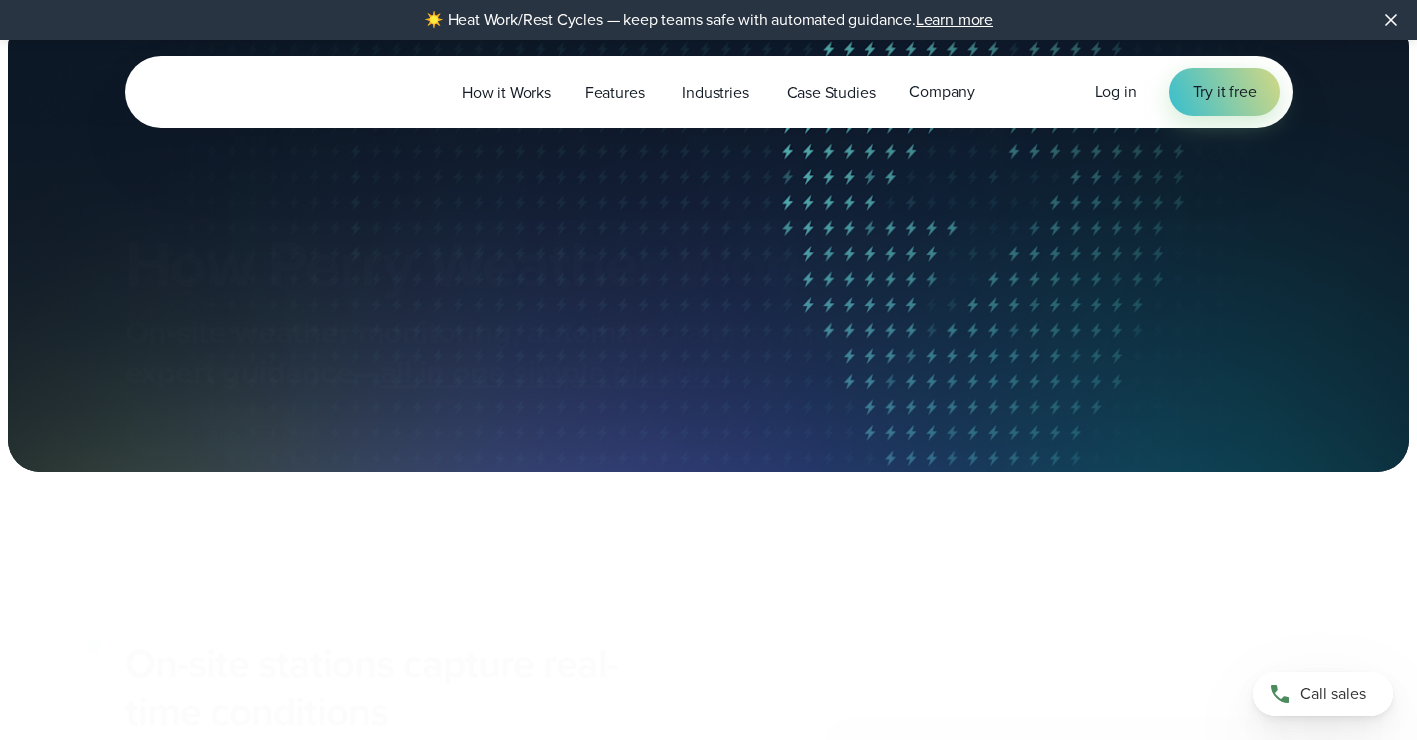 scroll, scrollTop: 0, scrollLeft: 0, axis: both 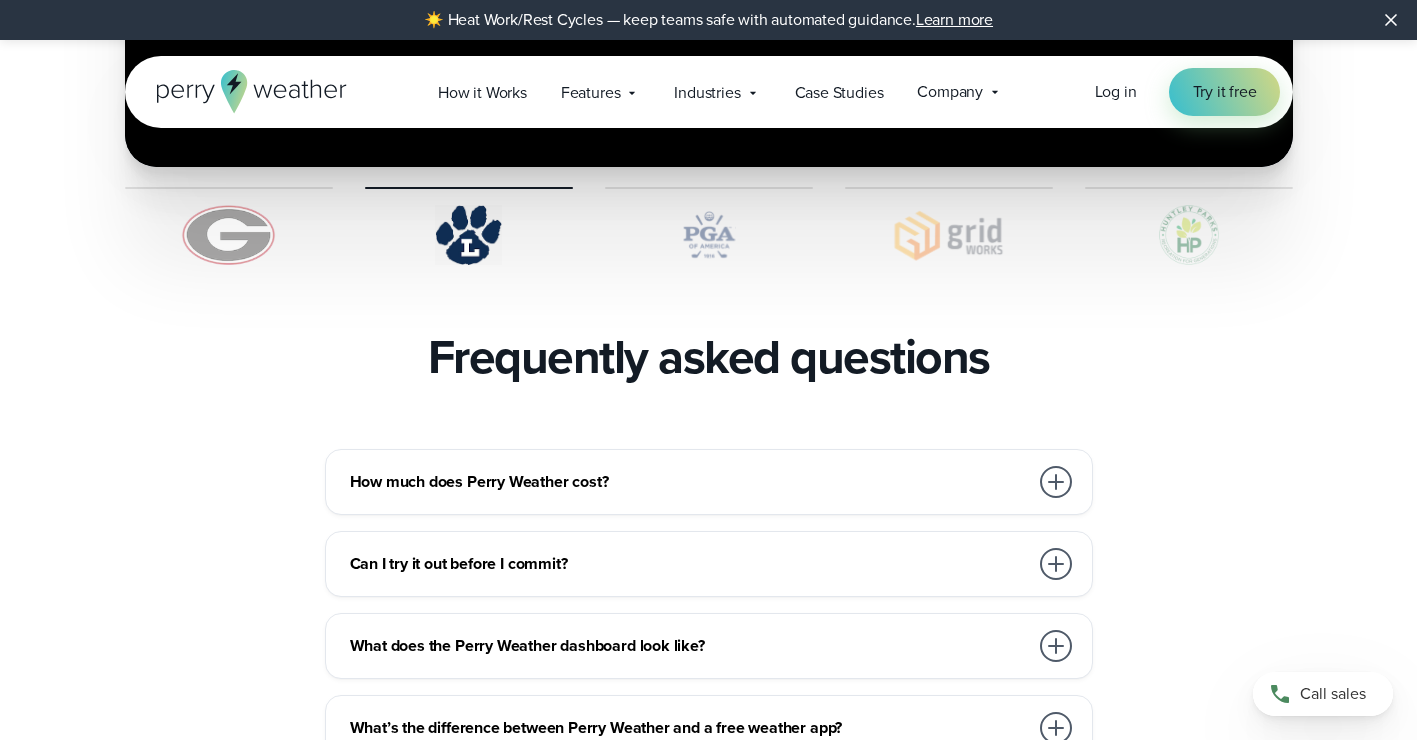 click at bounding box center (1056, 482) 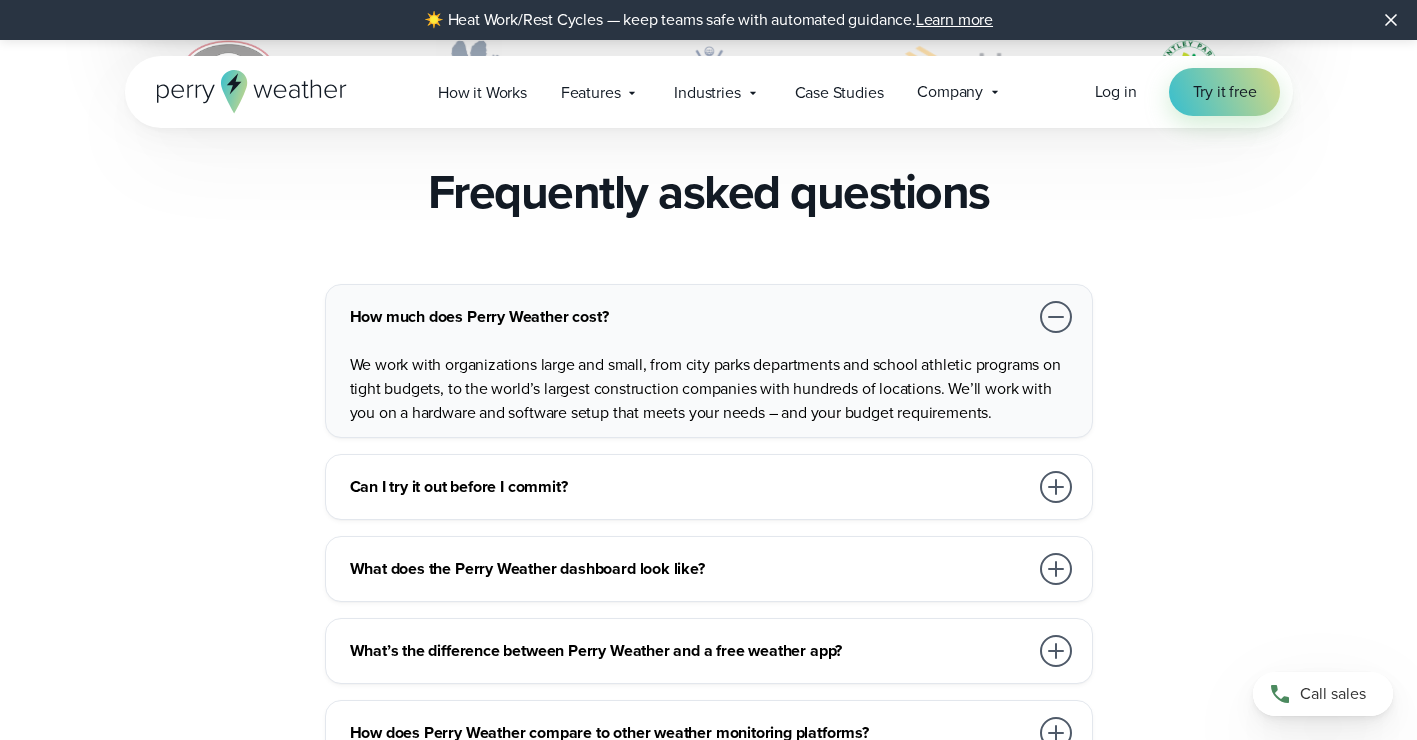 scroll, scrollTop: 4300, scrollLeft: 0, axis: vertical 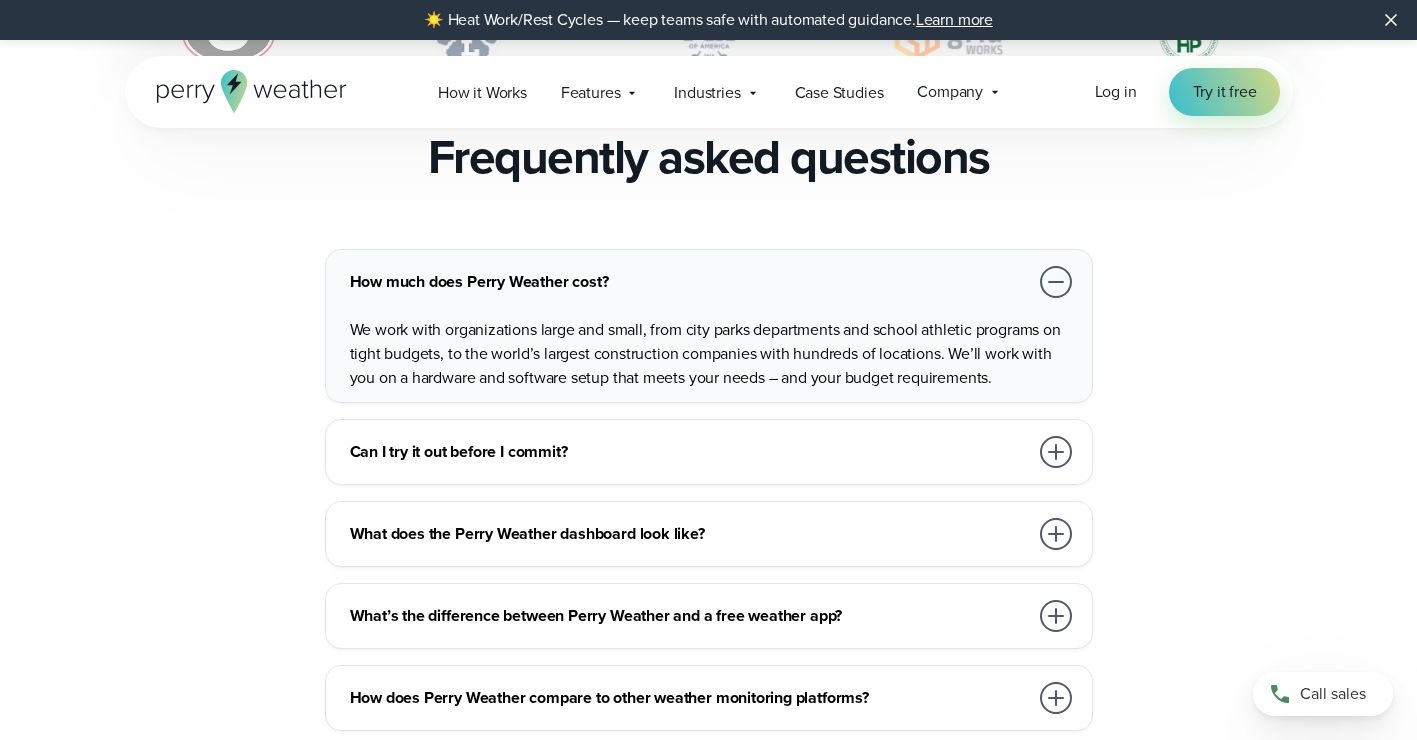 click at bounding box center [1056, 452] 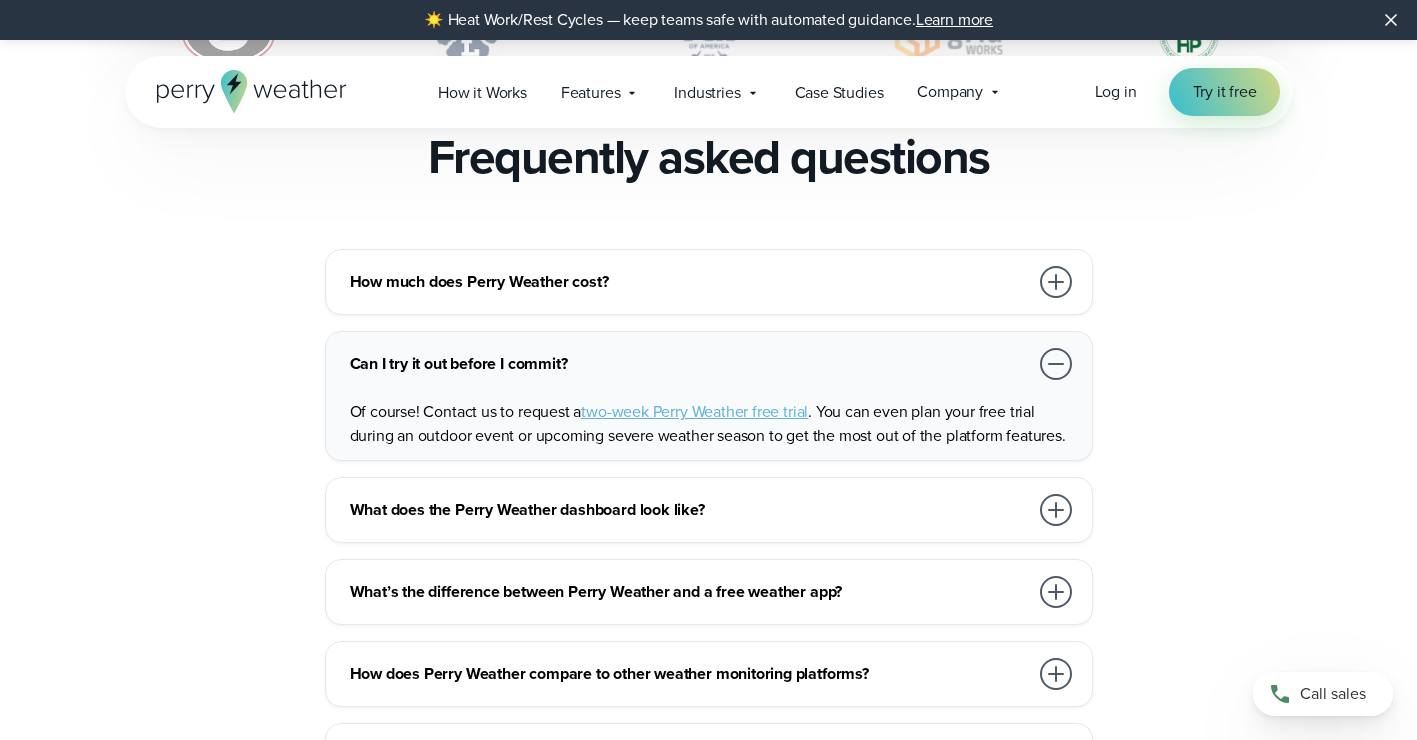 click at bounding box center [1056, 510] 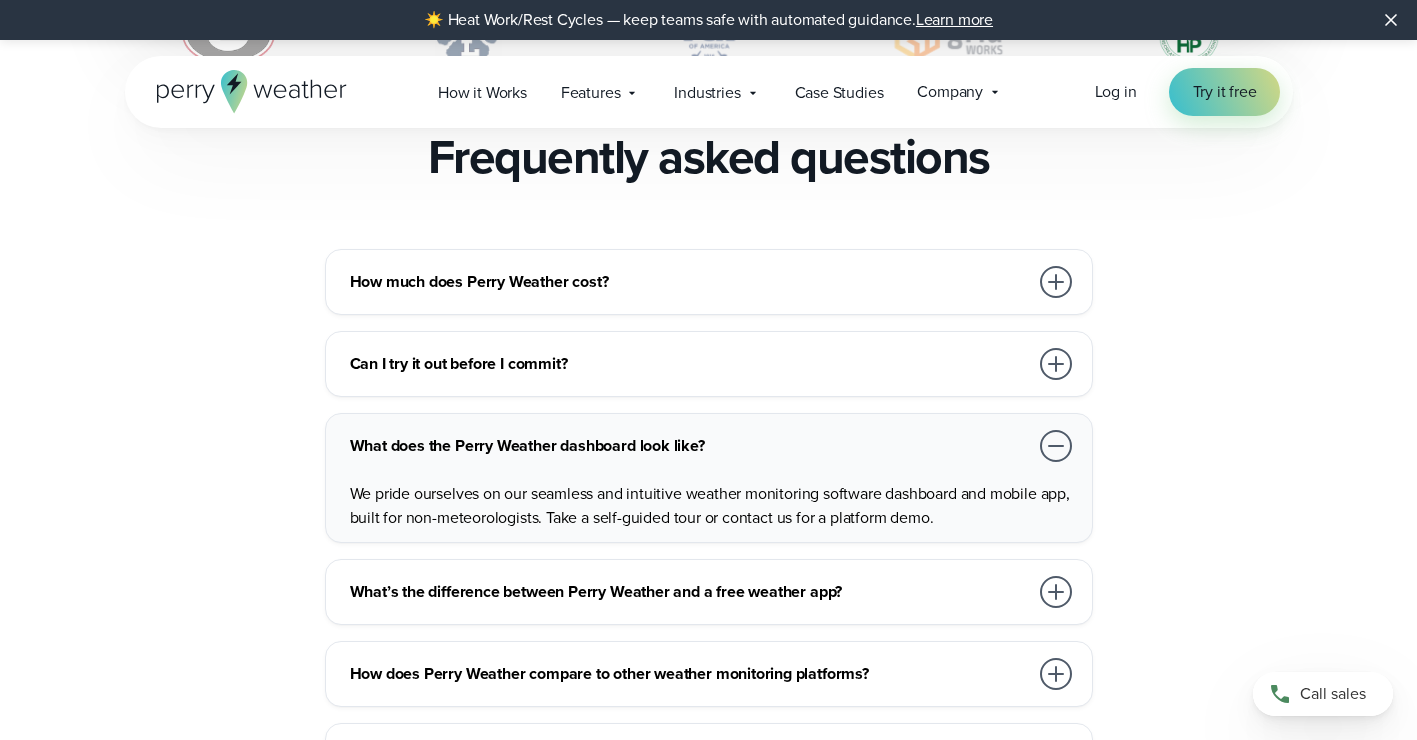 click at bounding box center (1056, 592) 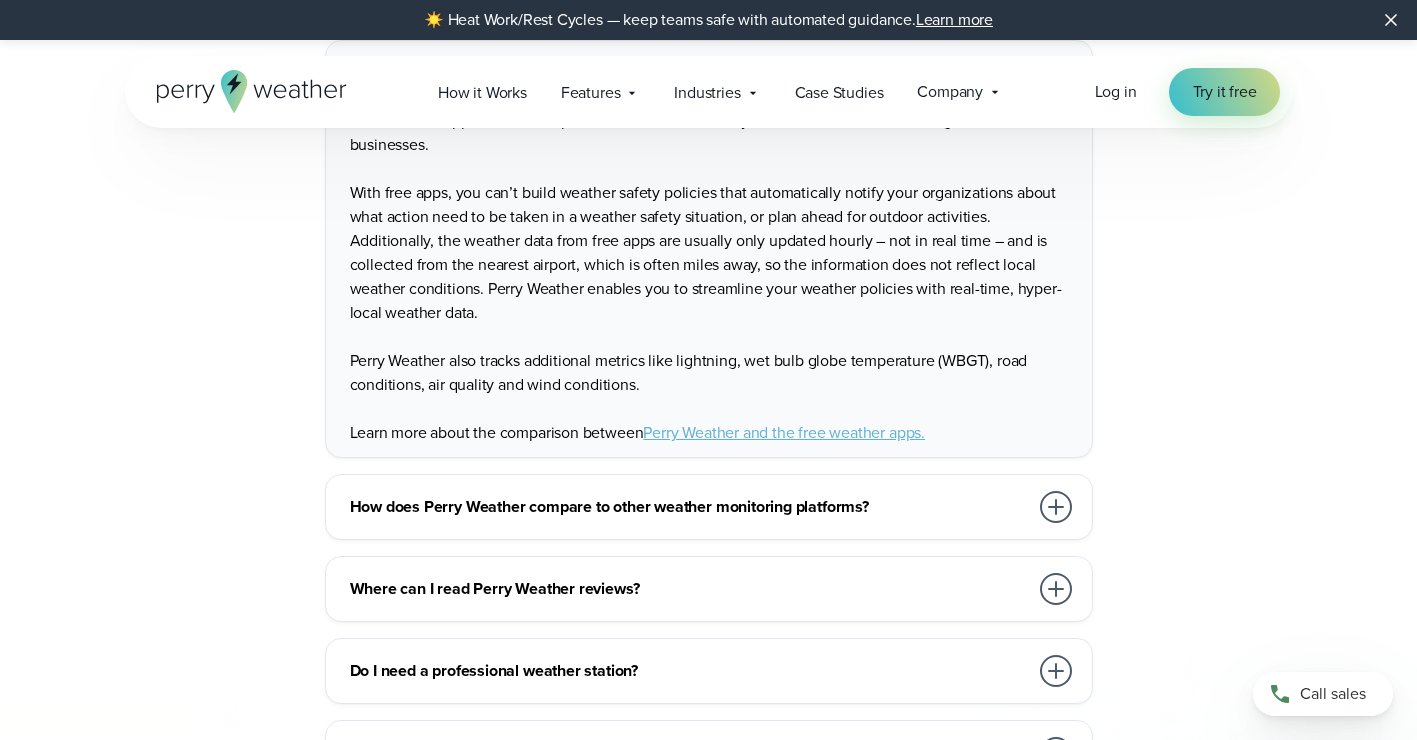 scroll, scrollTop: 4900, scrollLeft: 0, axis: vertical 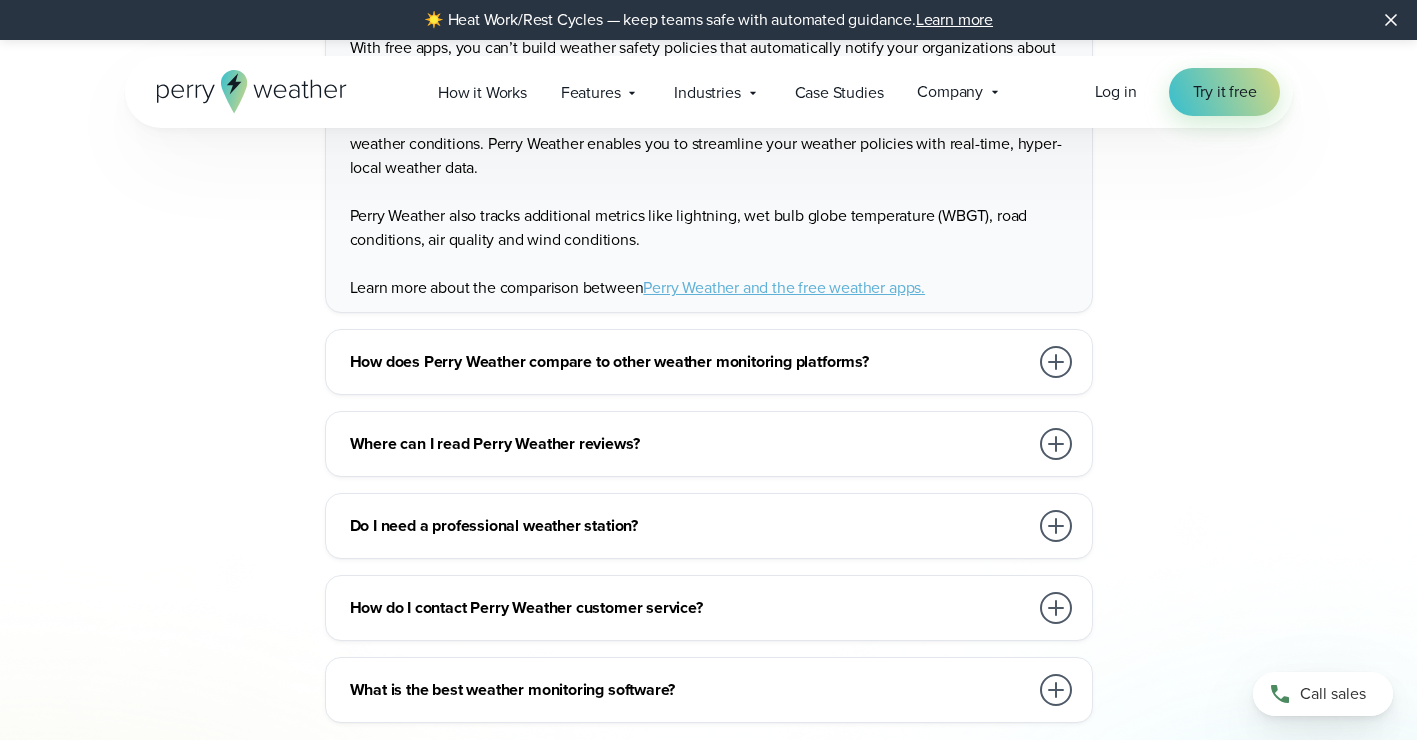 click at bounding box center (1056, 526) 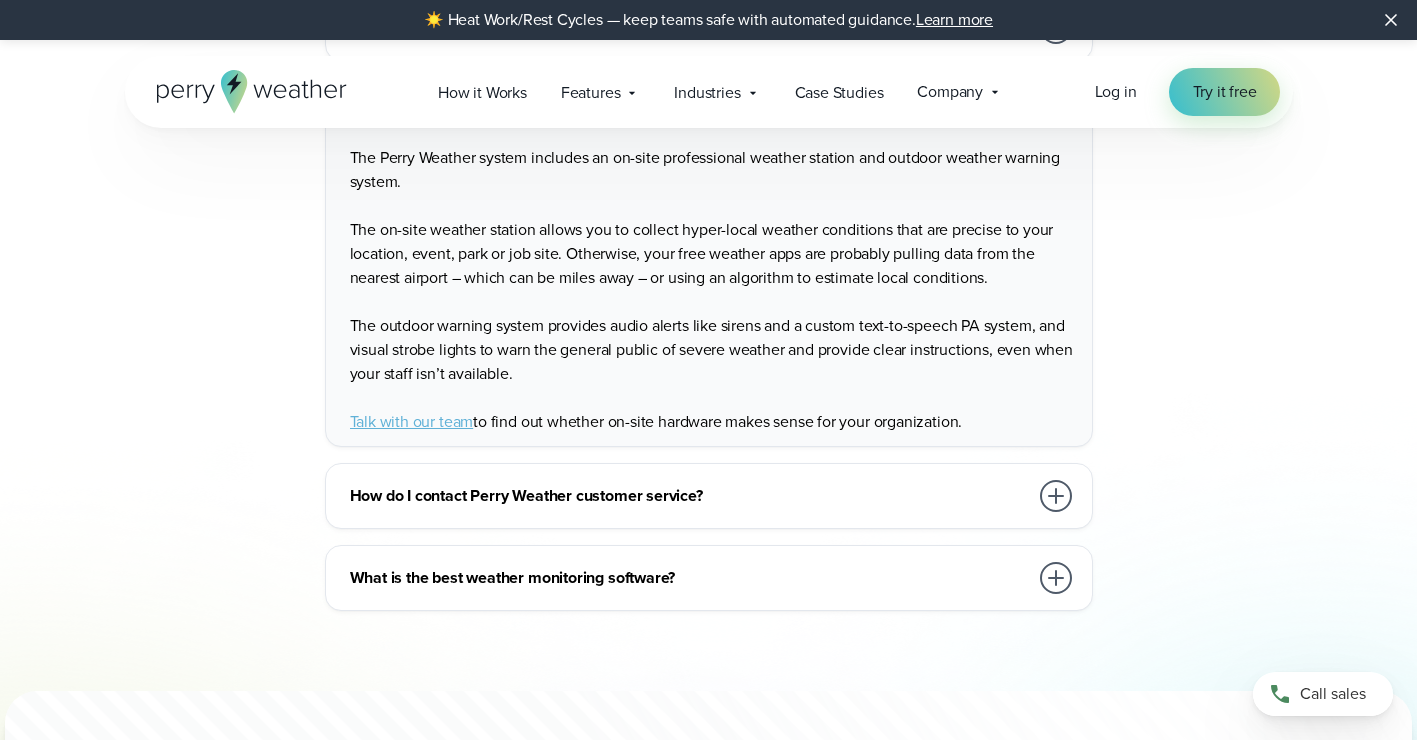 scroll, scrollTop: 5100, scrollLeft: 0, axis: vertical 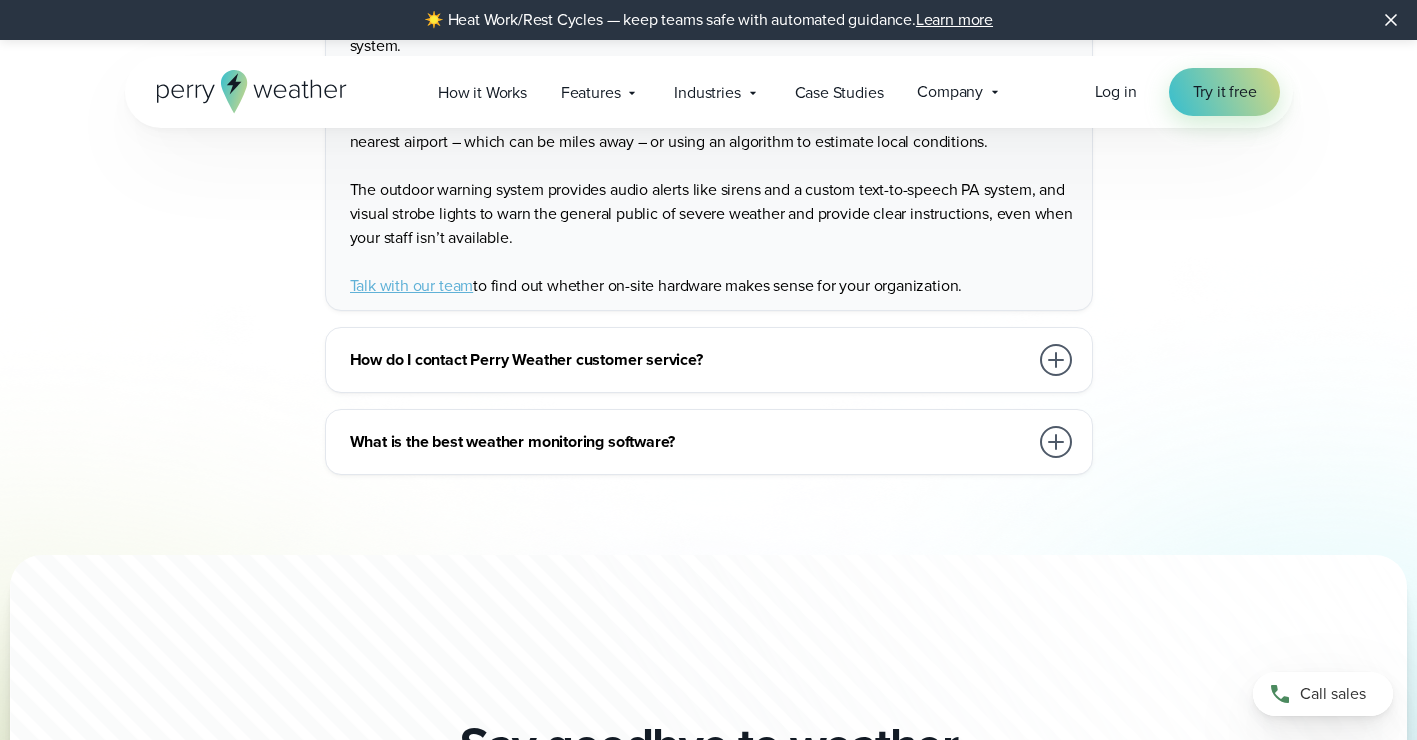 click at bounding box center [1056, 360] 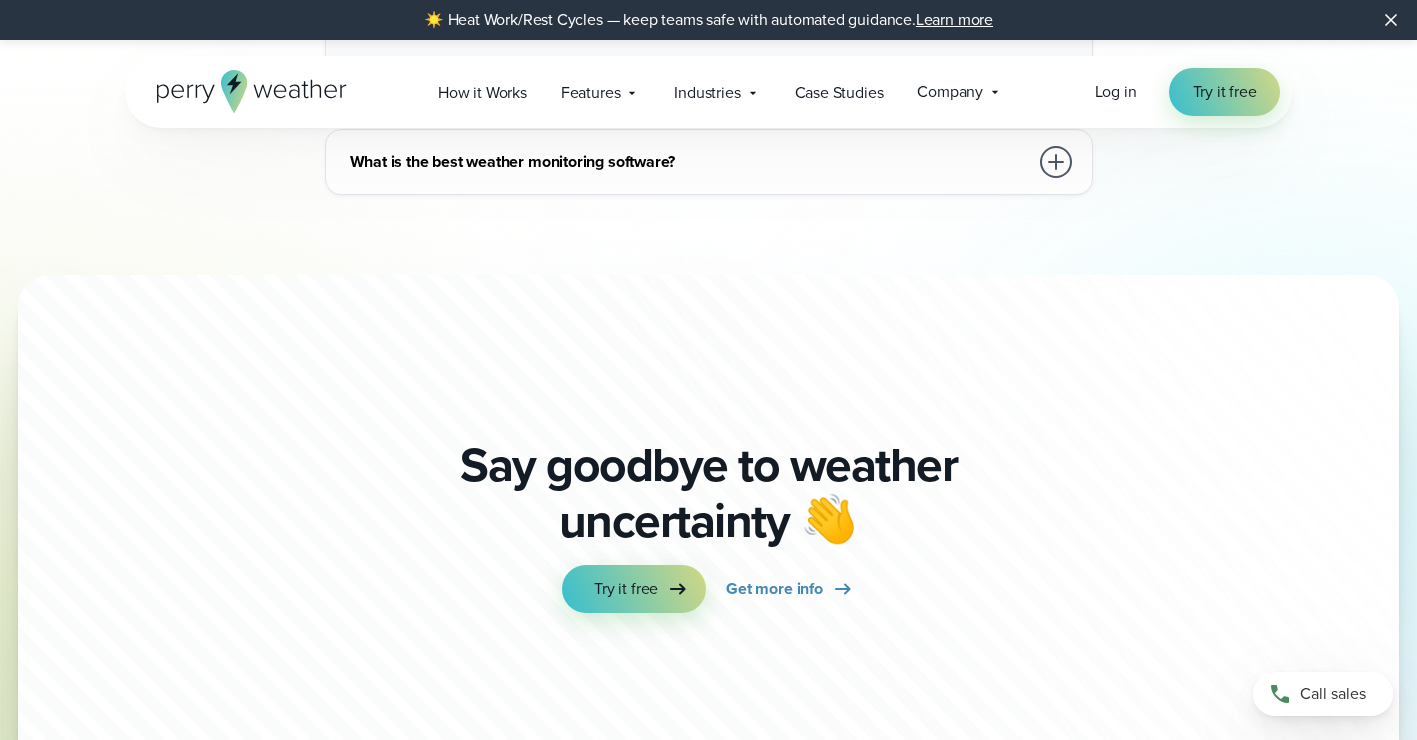 scroll, scrollTop: 5400, scrollLeft: 0, axis: vertical 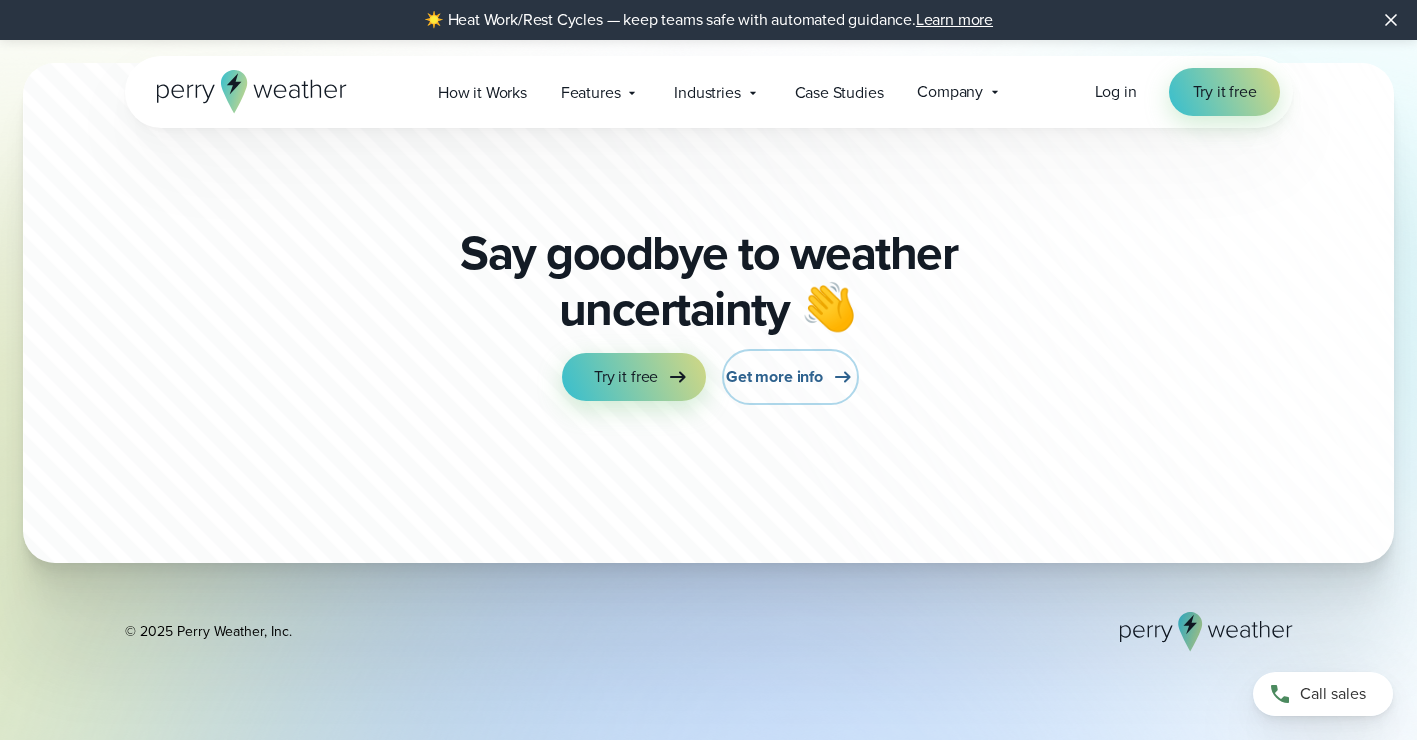 click on "Get more info" at bounding box center [774, 377] 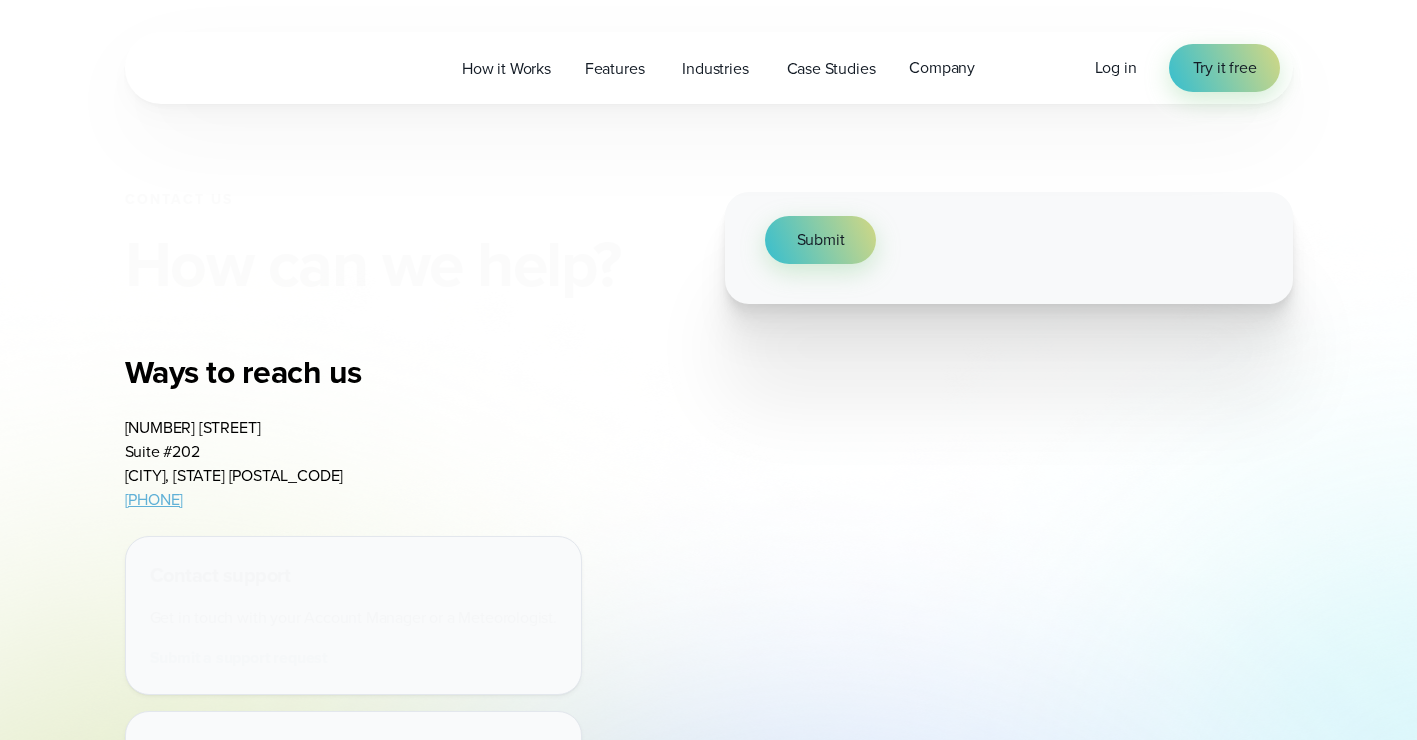 scroll, scrollTop: 0, scrollLeft: 0, axis: both 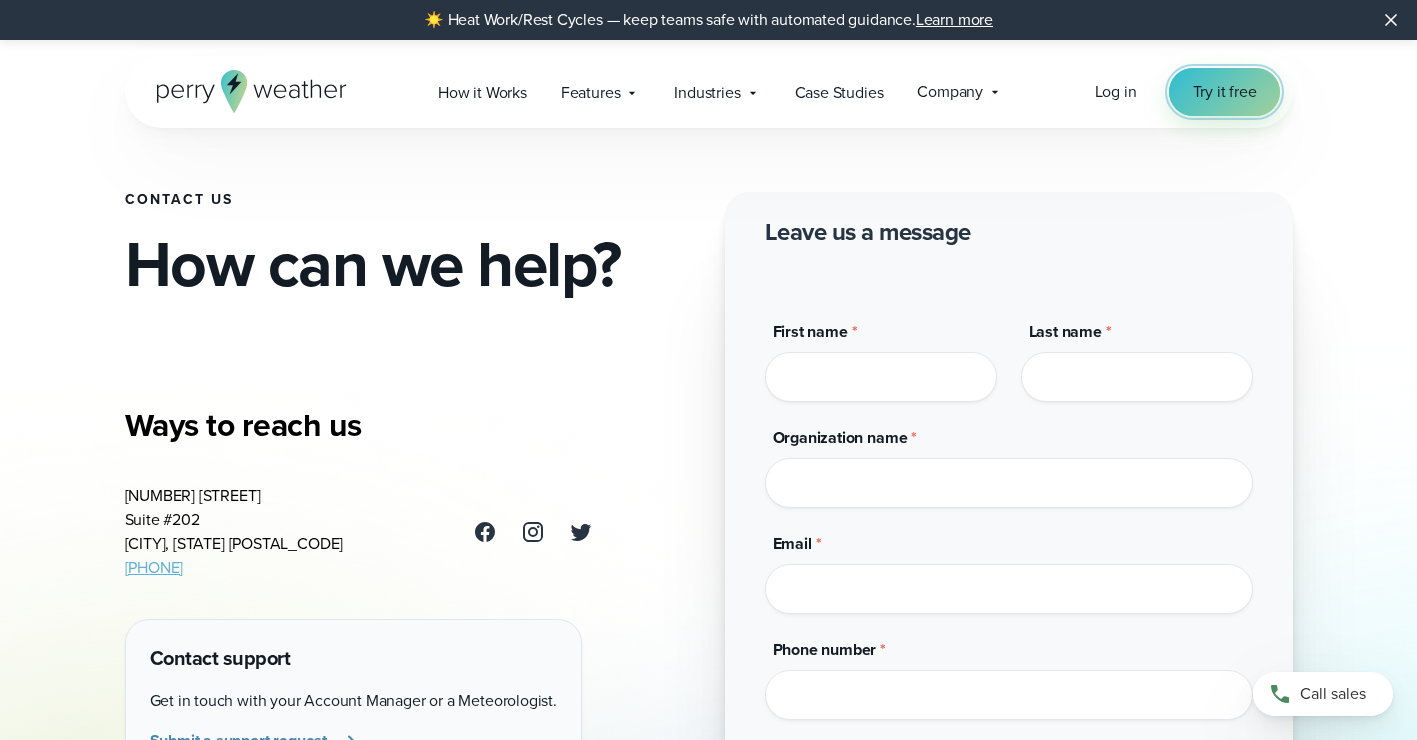 click on "Try it free" at bounding box center [1225, 92] 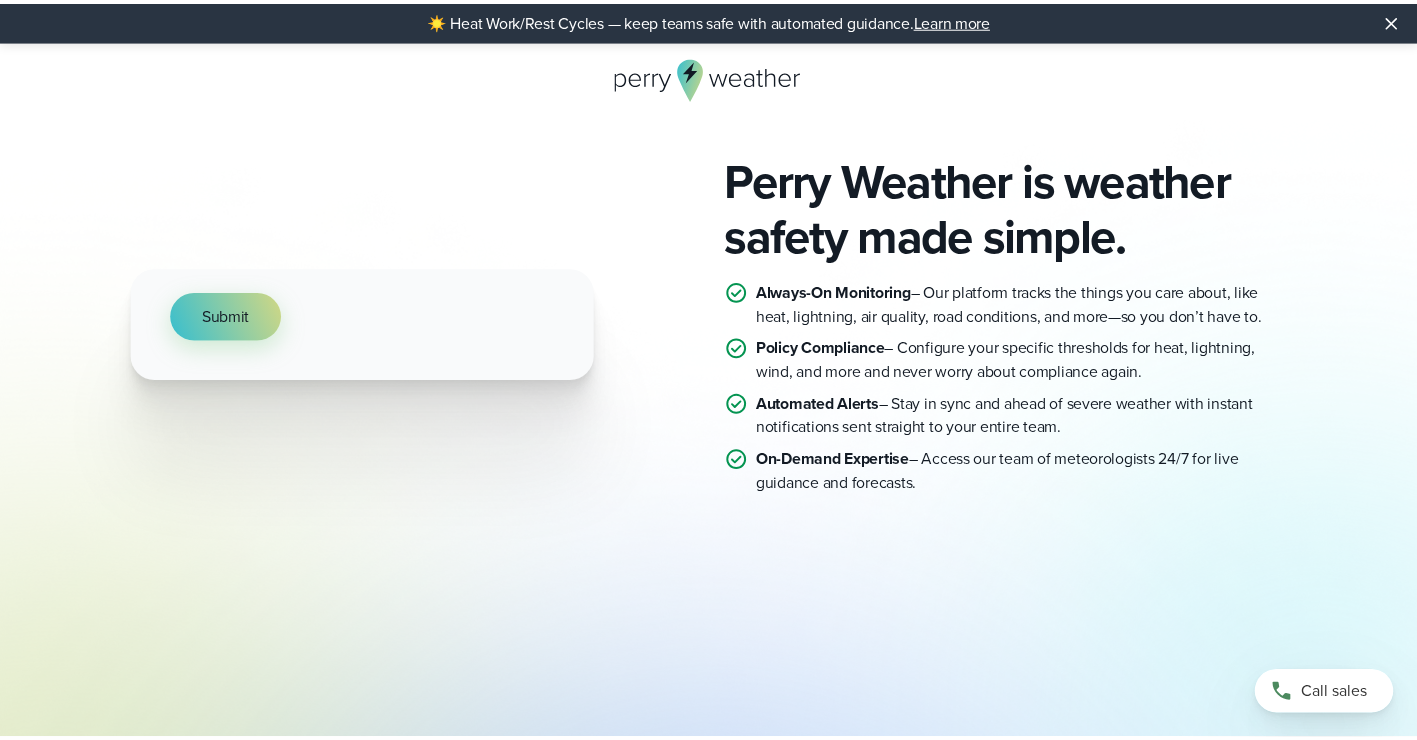 scroll, scrollTop: 0, scrollLeft: 0, axis: both 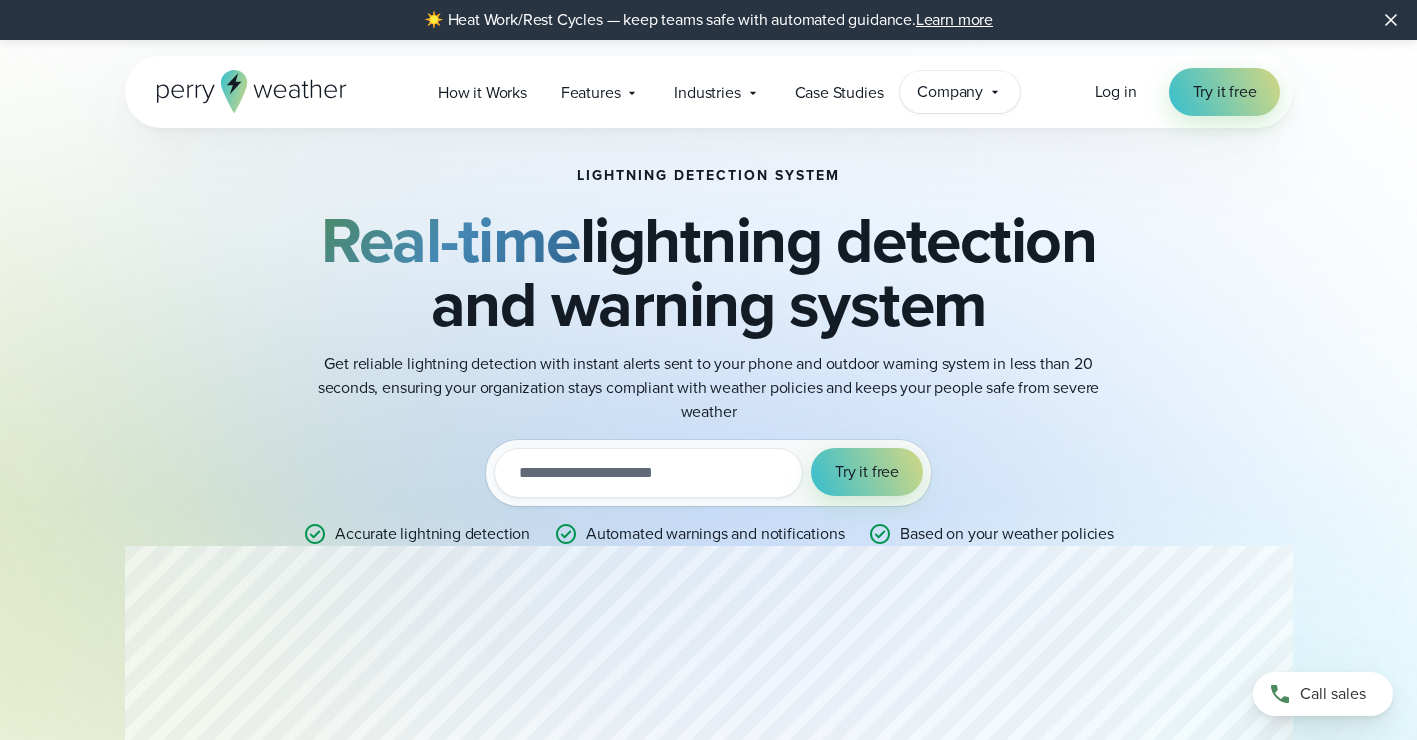 click on "Company" at bounding box center (950, 92) 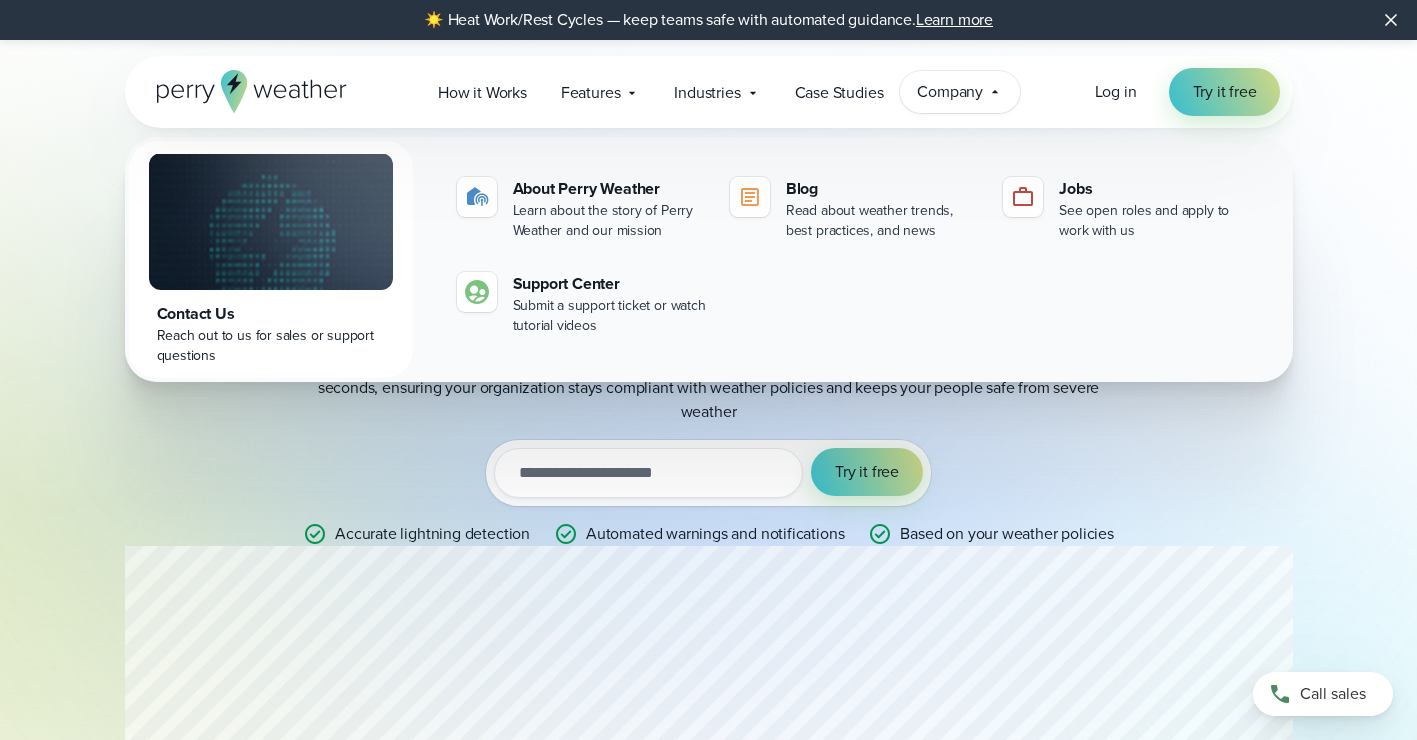 click on "Contact Us" at bounding box center (271, 314) 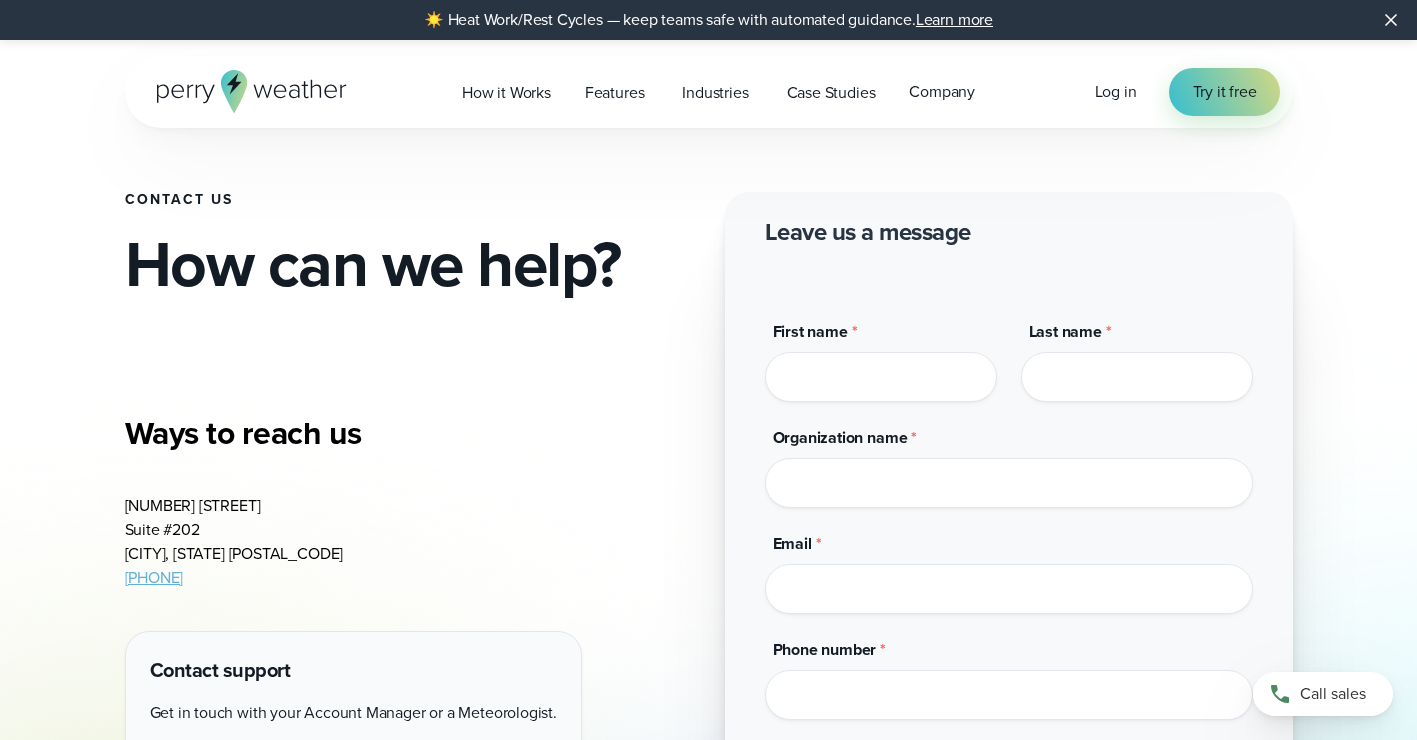 scroll, scrollTop: 0, scrollLeft: 0, axis: both 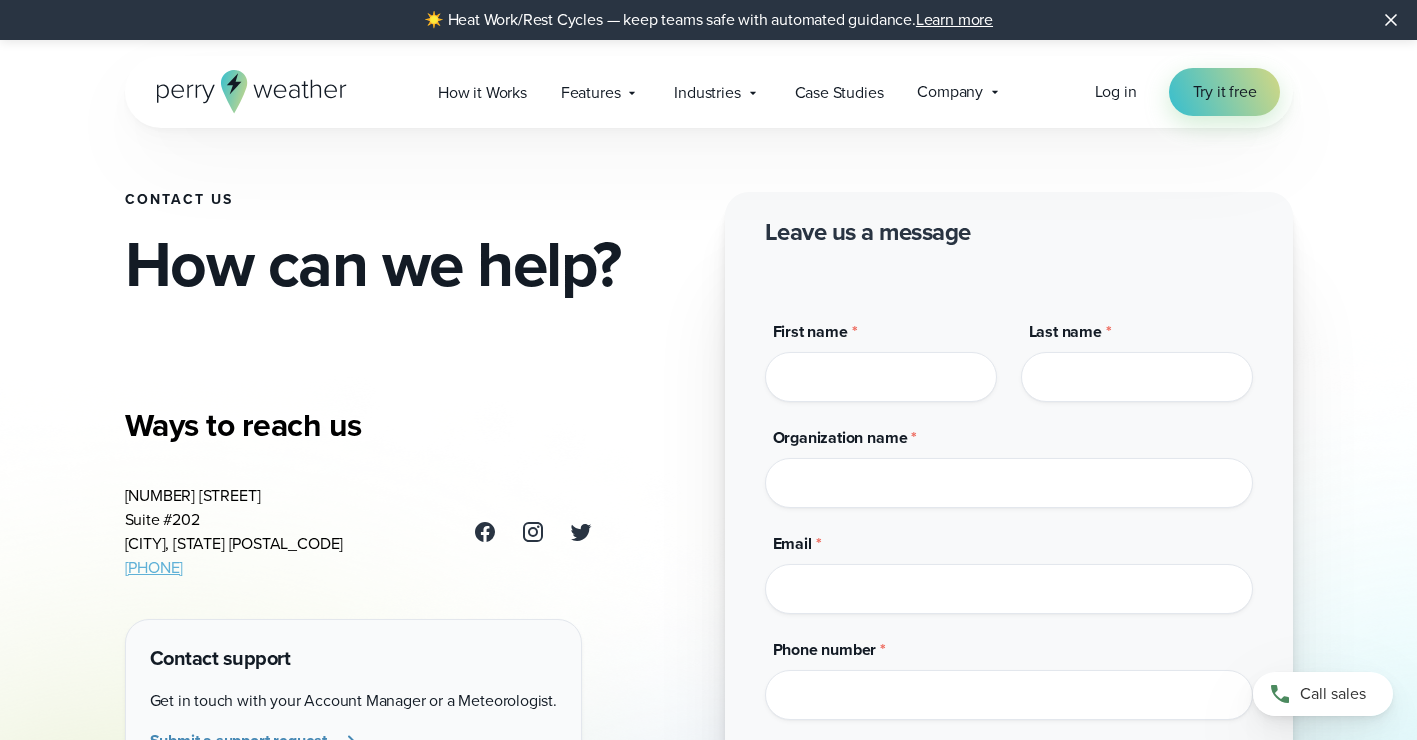 click on "First name *" at bounding box center [881, 377] 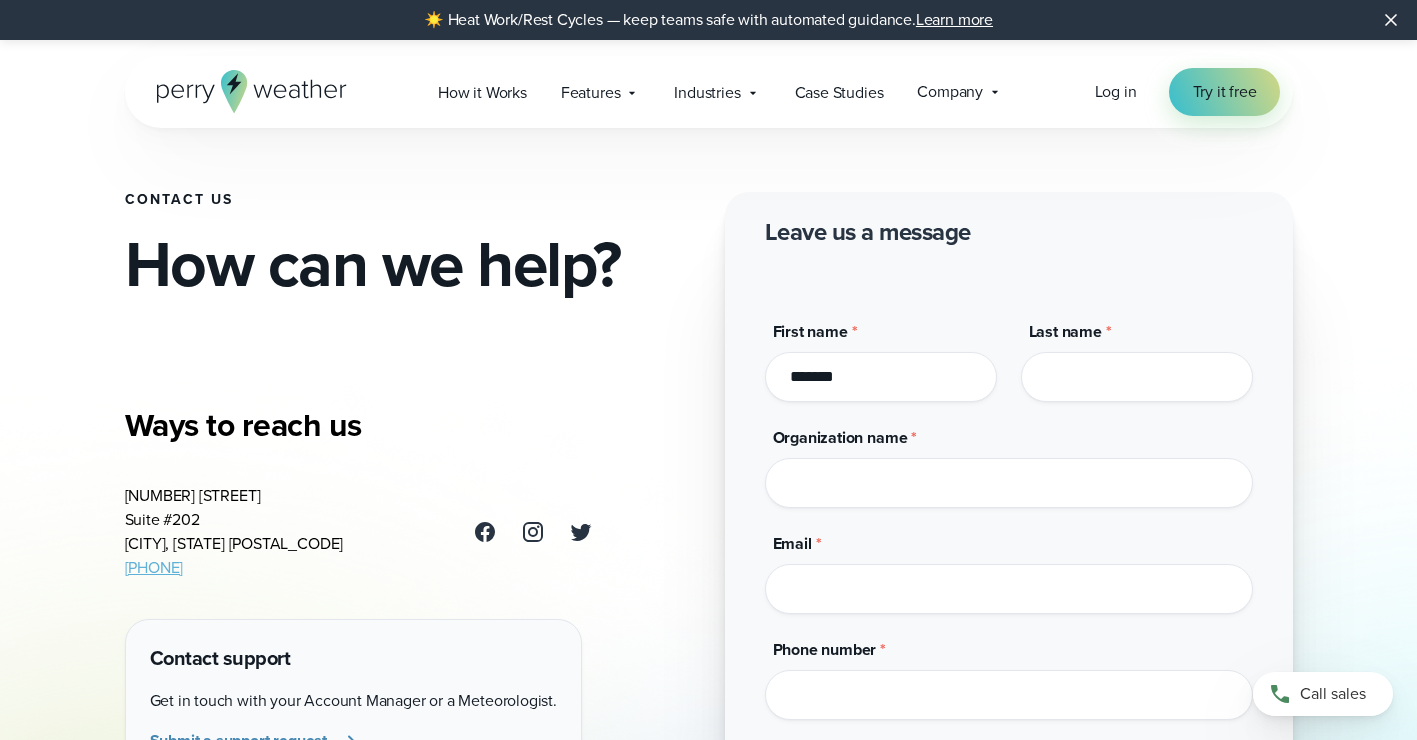 type on "*******" 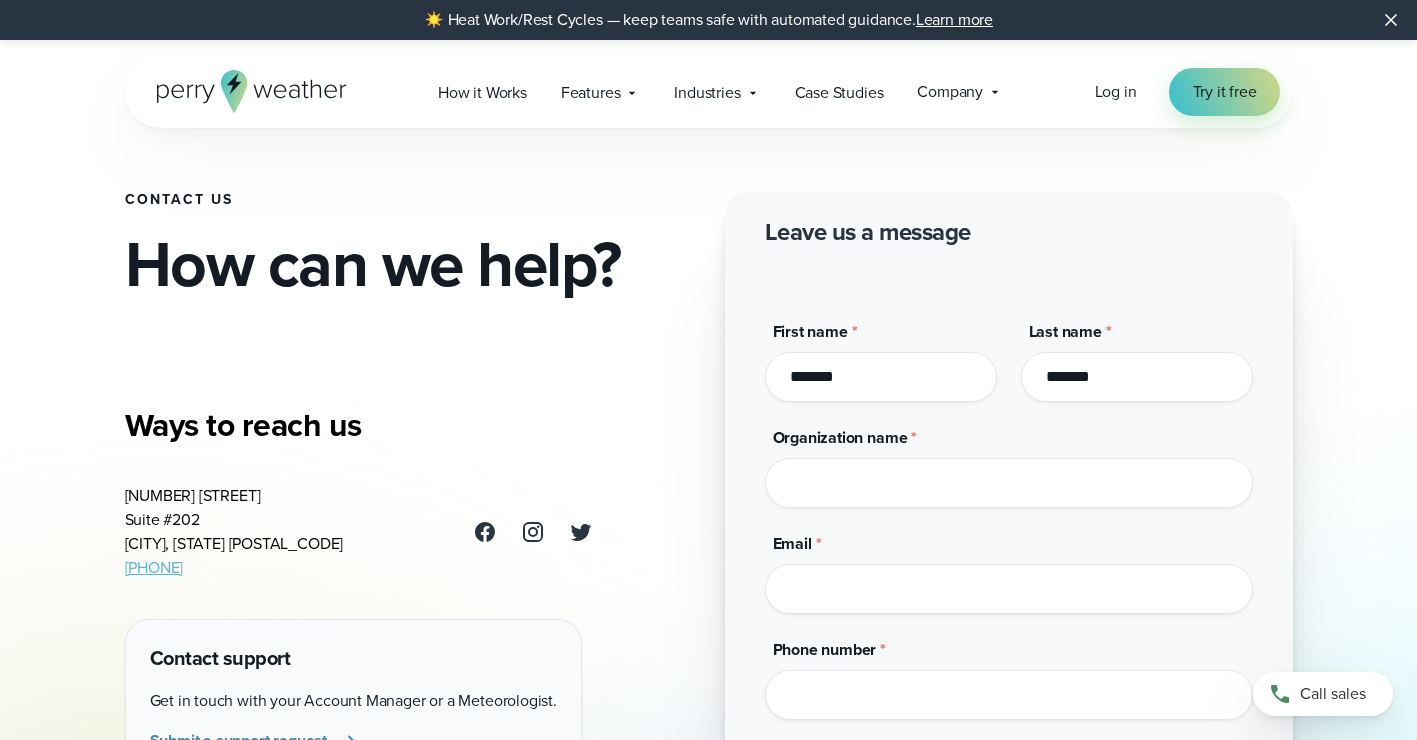 type on "**********" 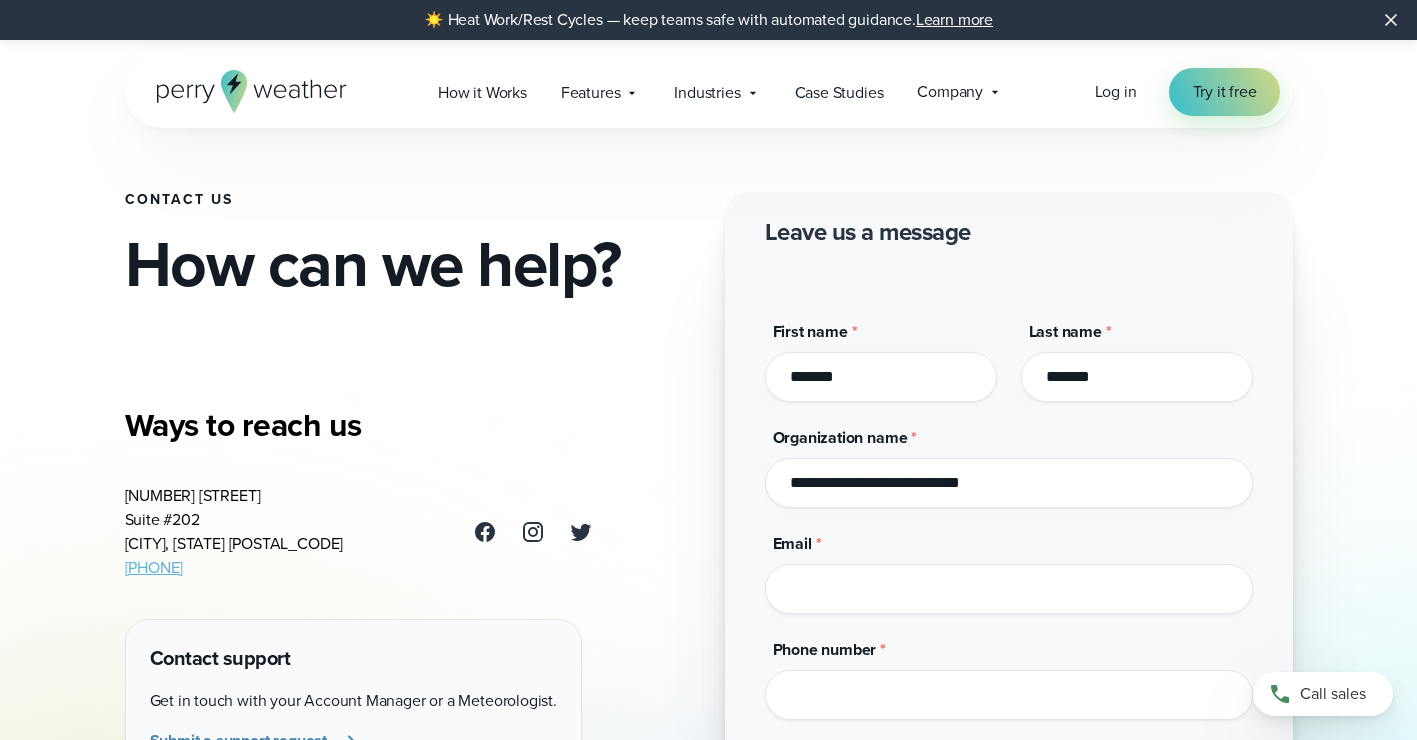 type on "**********" 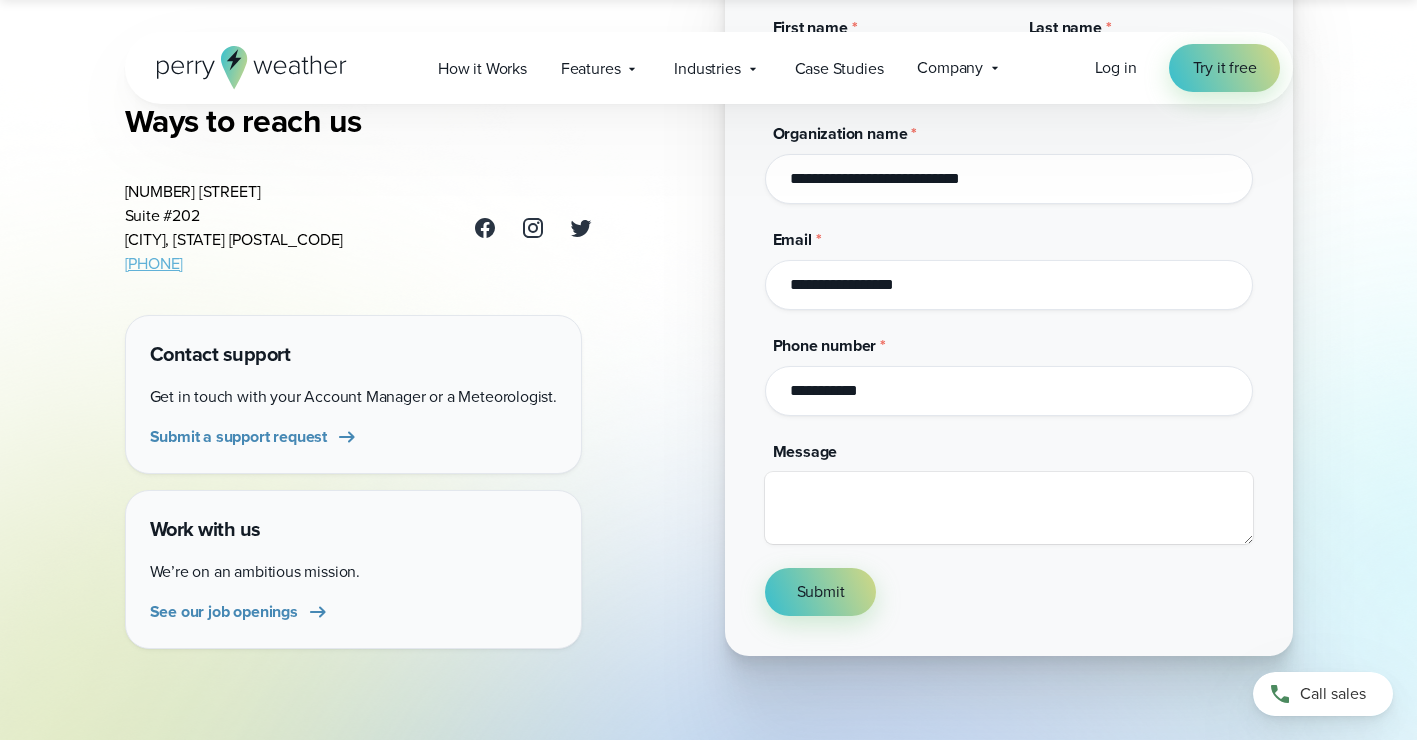 scroll, scrollTop: 300, scrollLeft: 0, axis: vertical 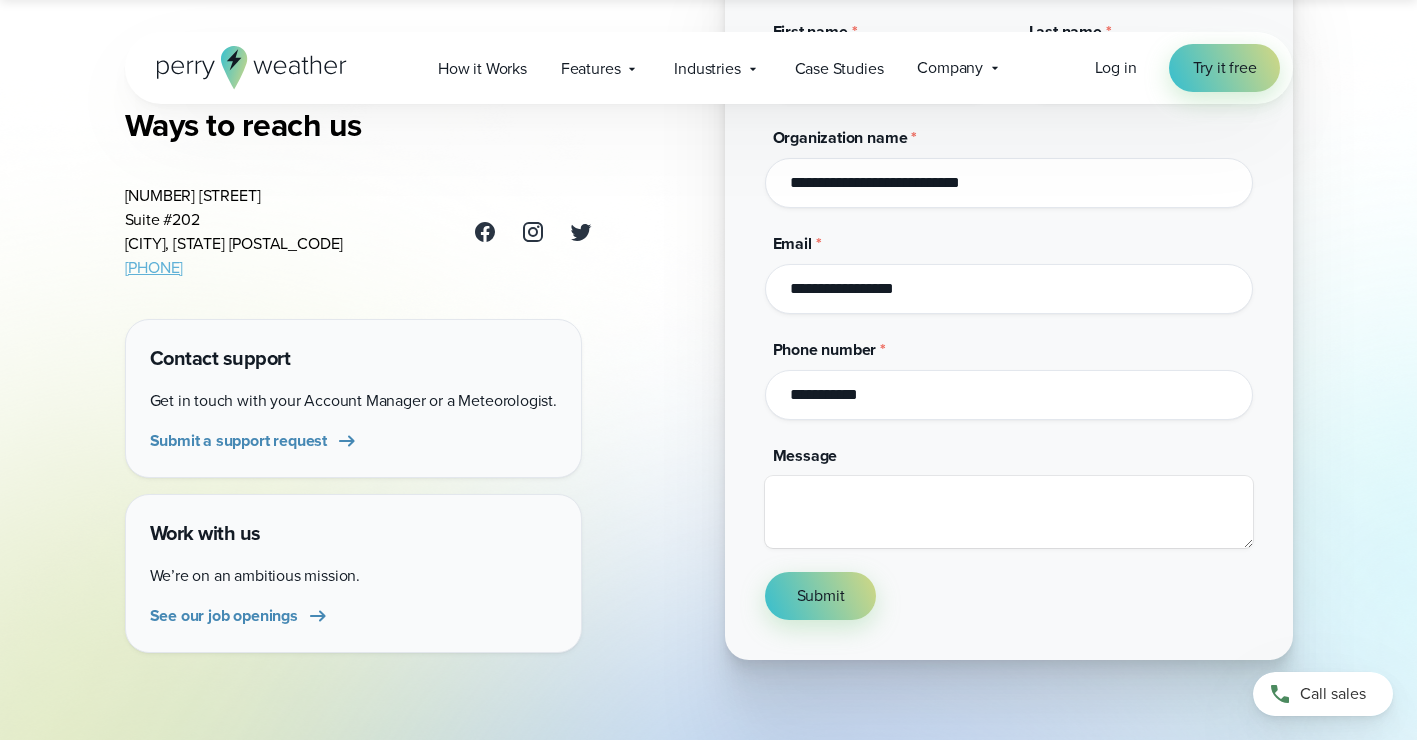 click on "**********" at bounding box center (1009, 395) 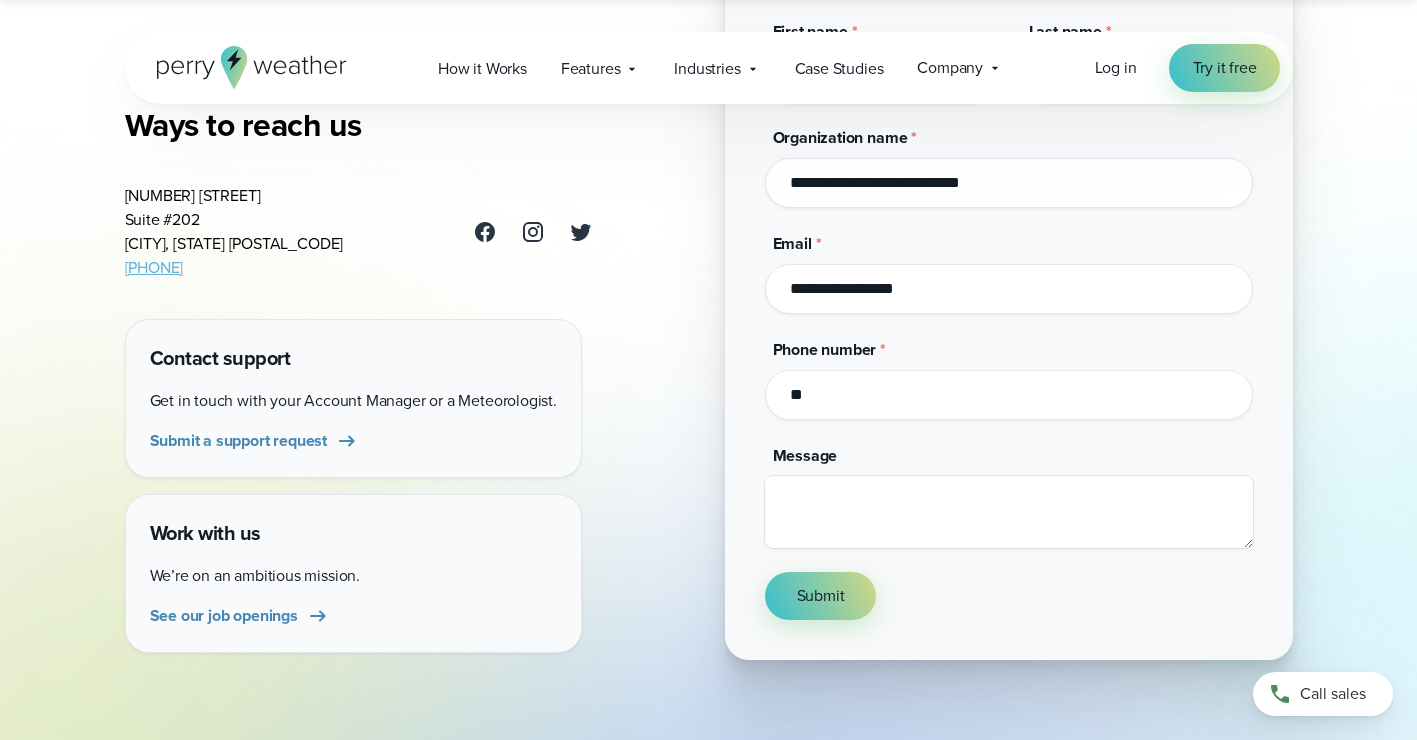 type on "*" 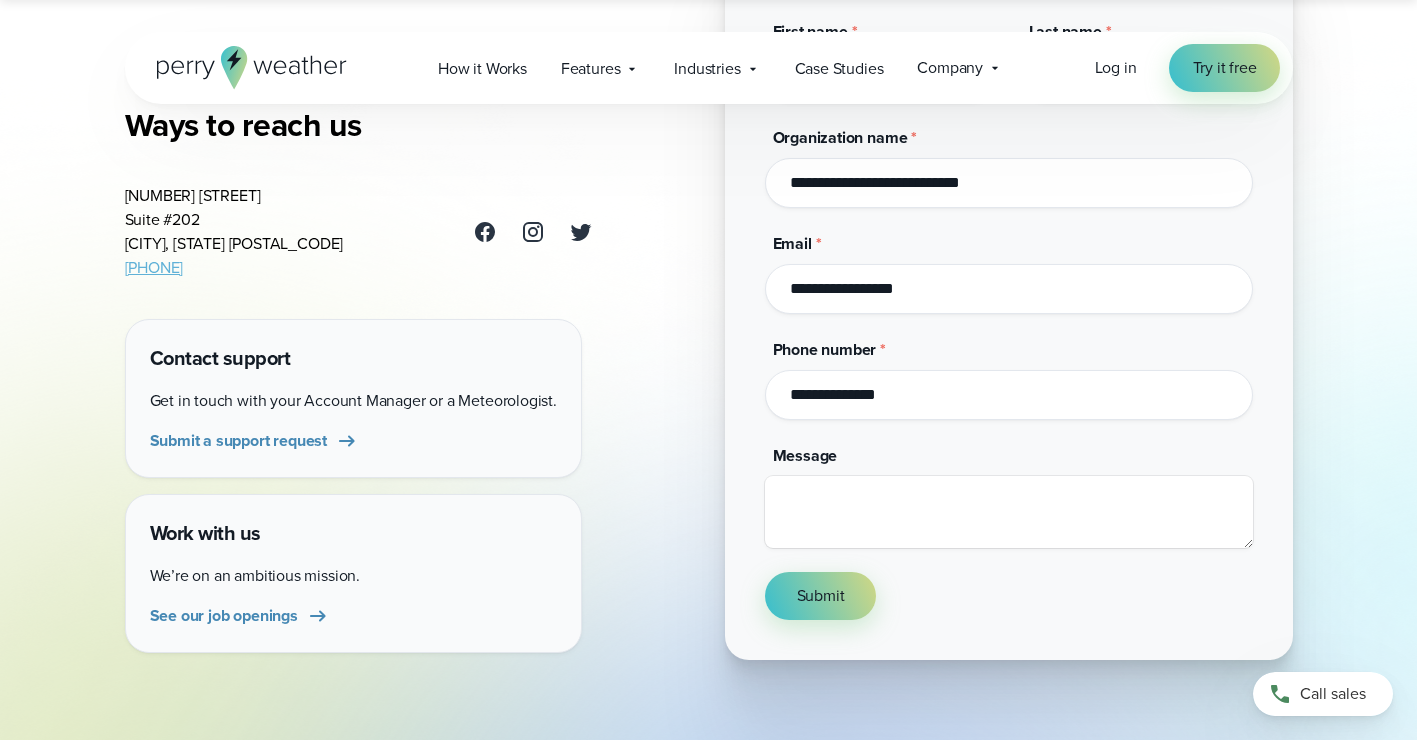type on "**********" 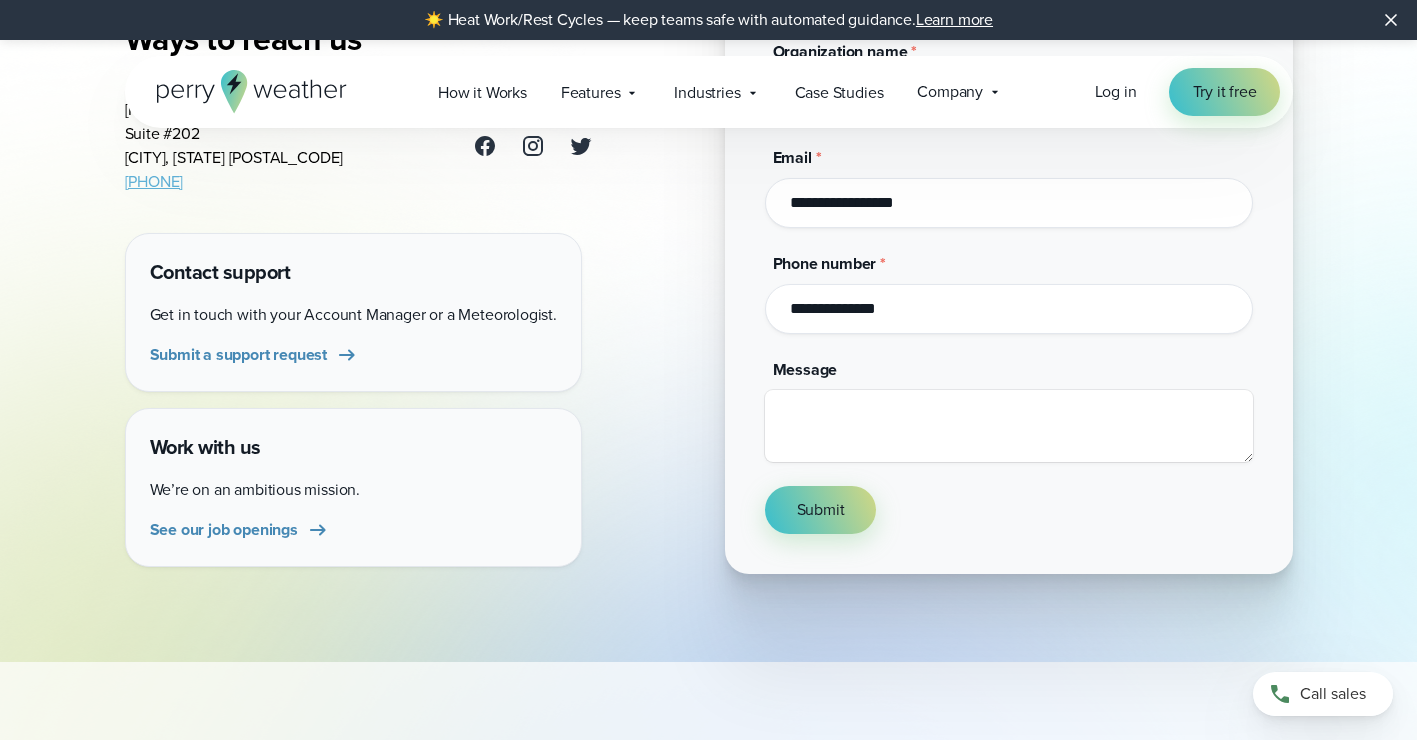 scroll, scrollTop: 400, scrollLeft: 0, axis: vertical 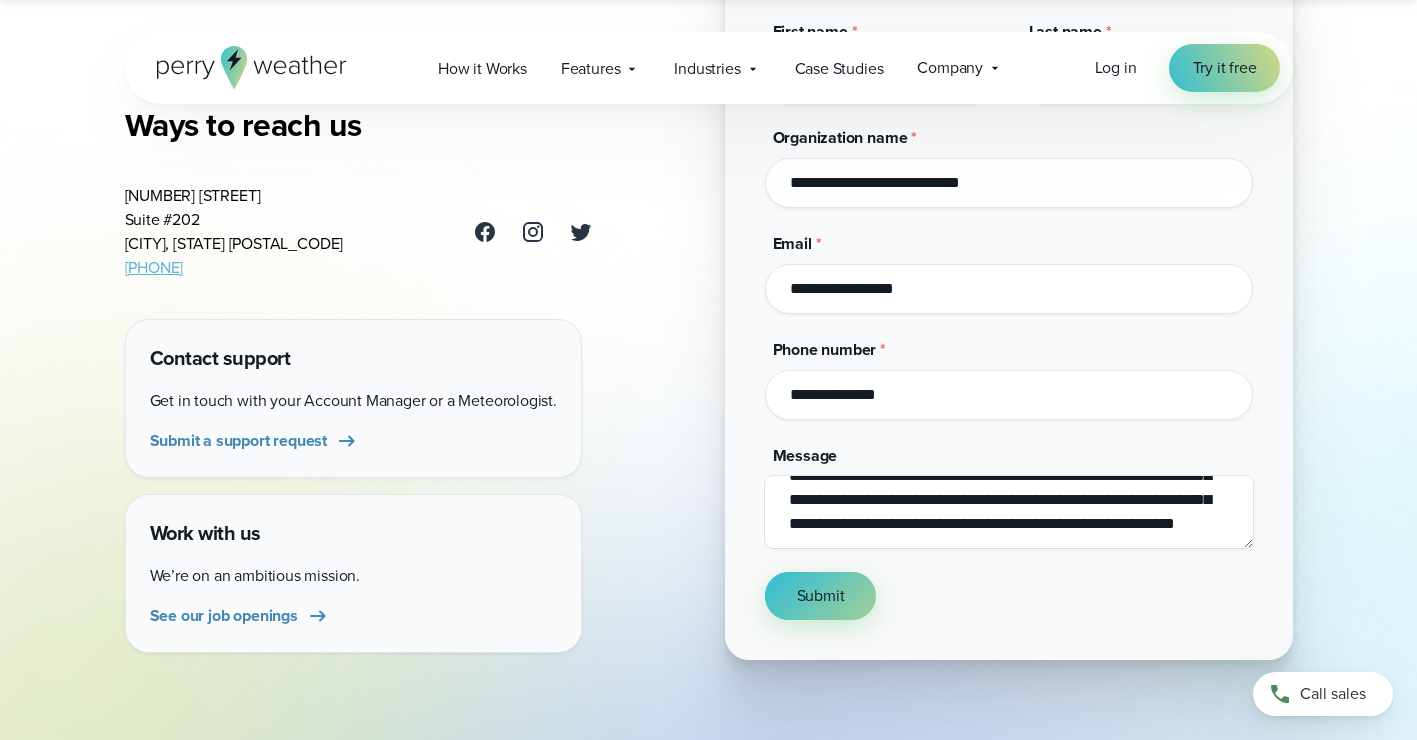 type on "**********" 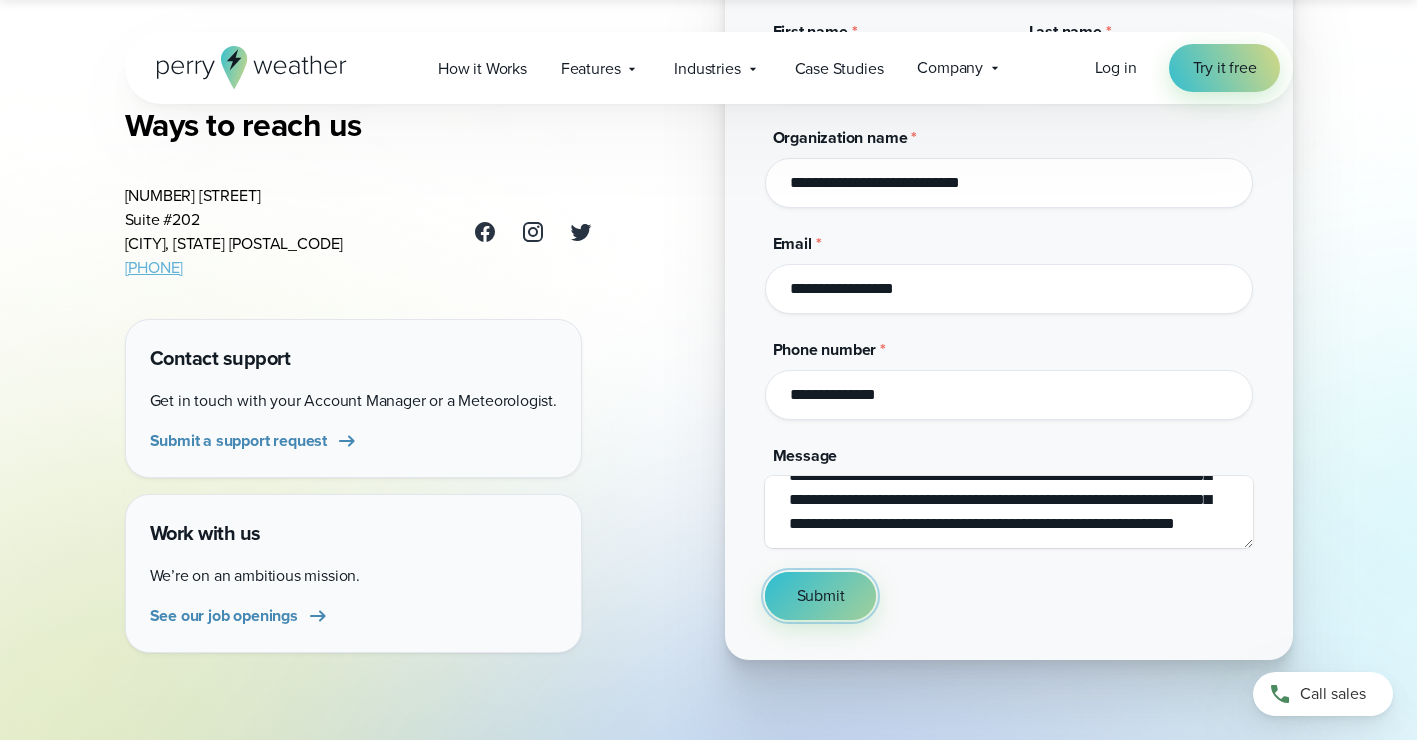 click on "Submit" at bounding box center (821, 596) 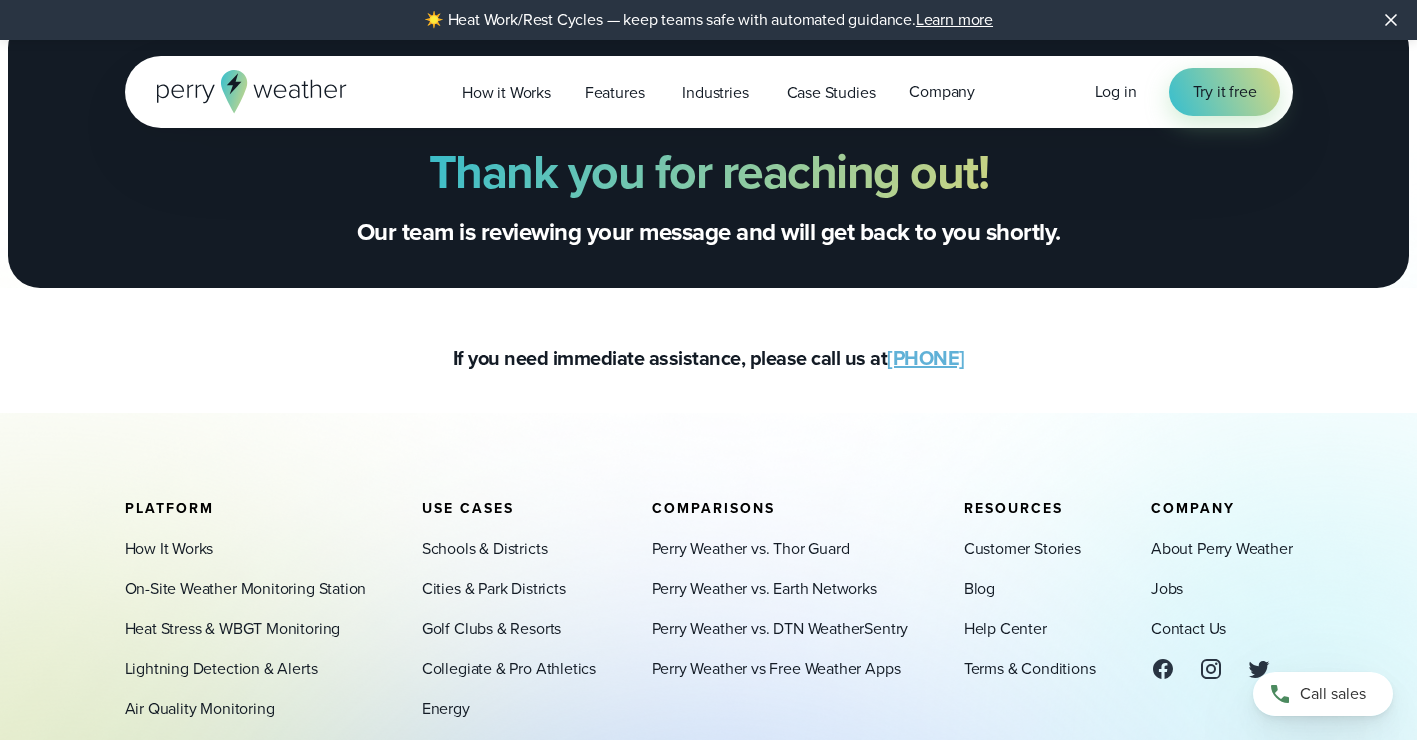 scroll, scrollTop: 0, scrollLeft: 0, axis: both 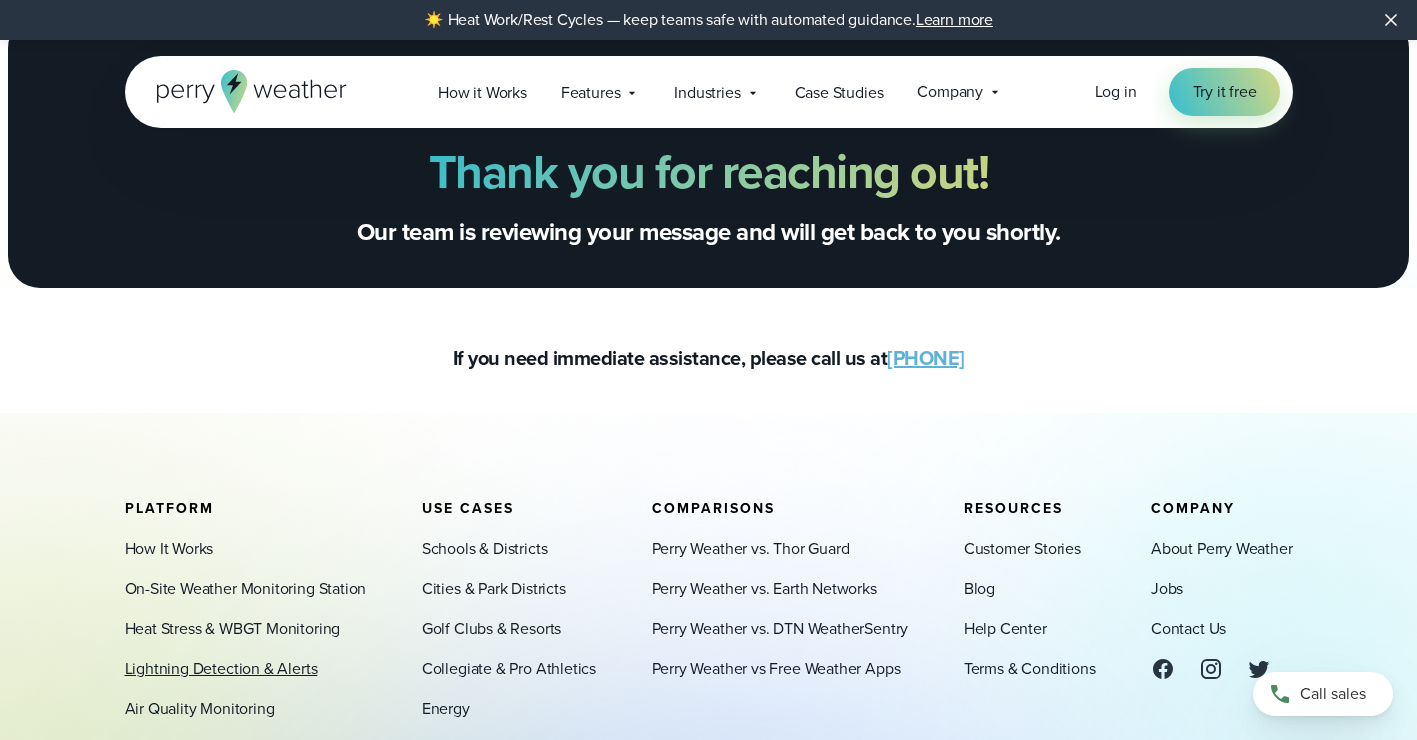 click on "Lightning Detection & Alerts" at bounding box center [221, 669] 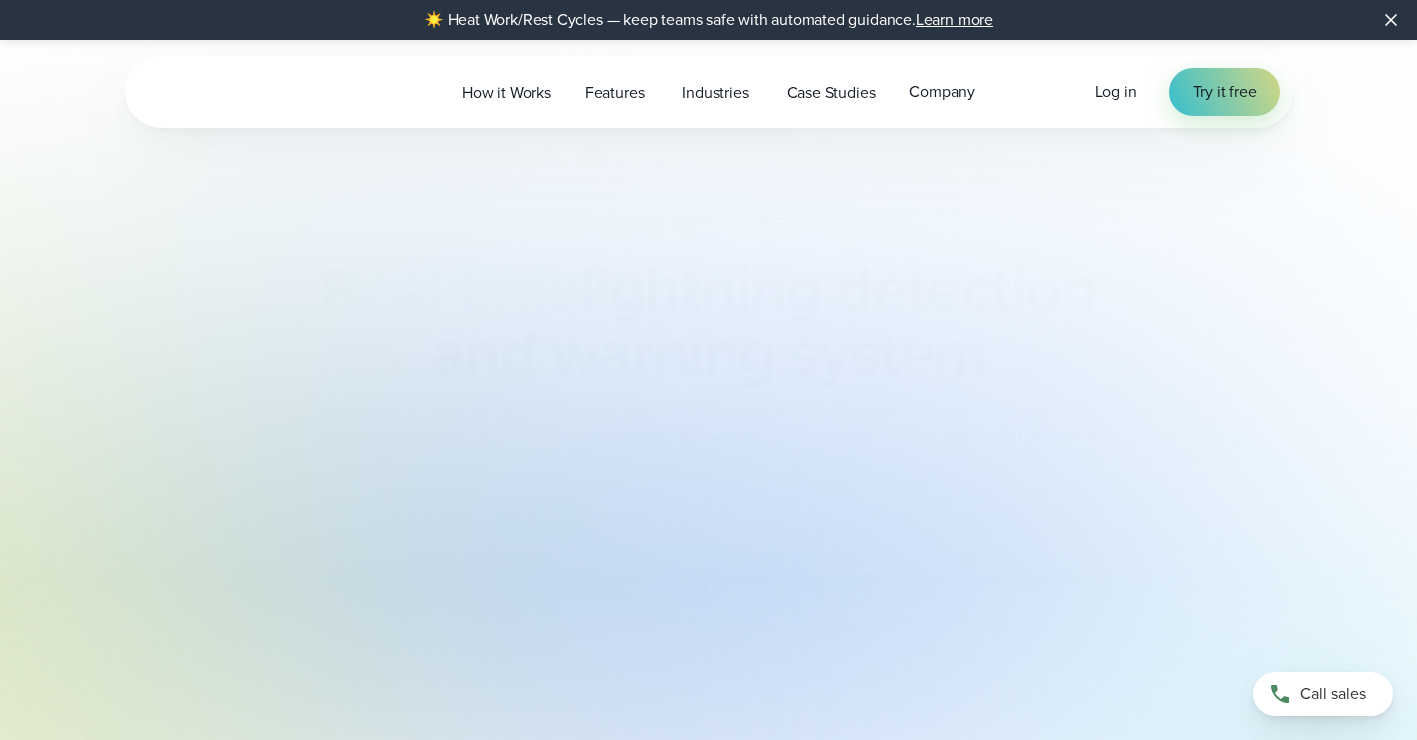scroll, scrollTop: 0, scrollLeft: 0, axis: both 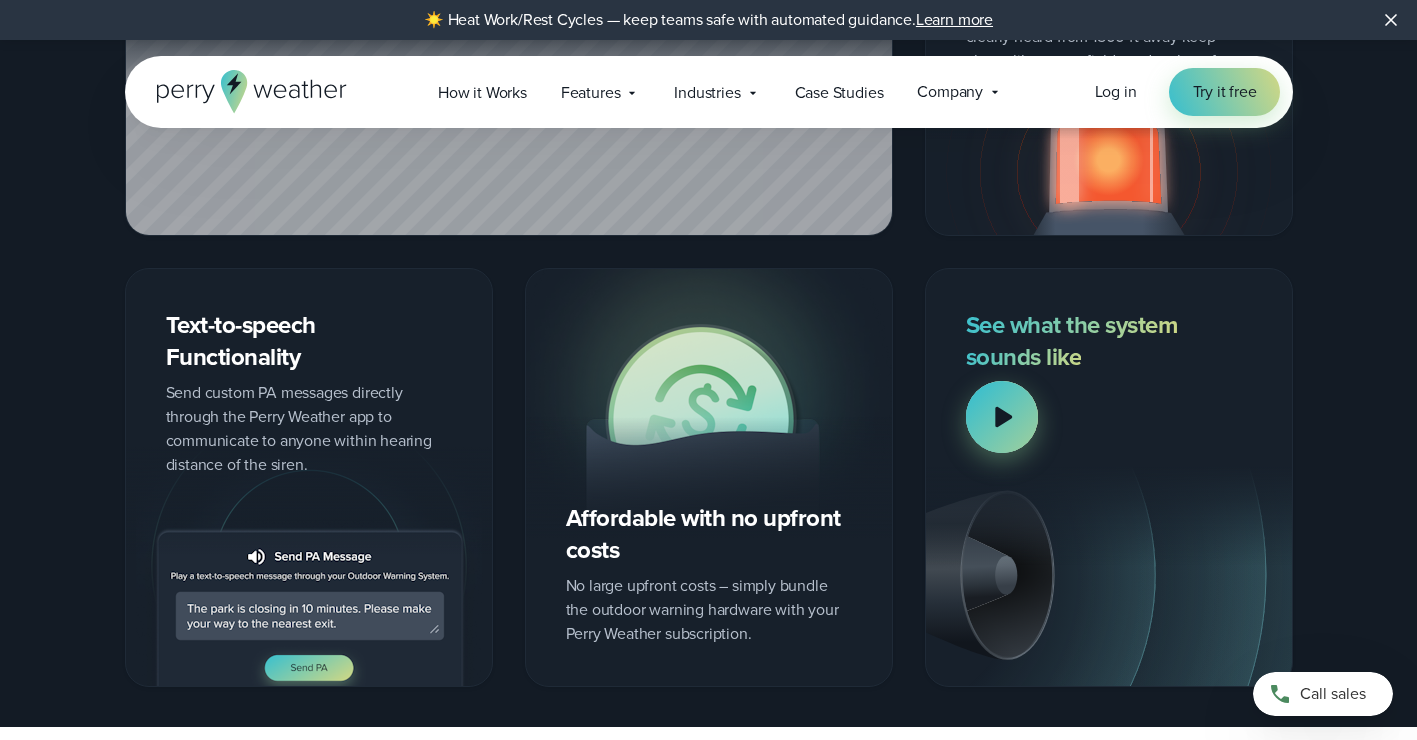 click at bounding box center (1002, 417) 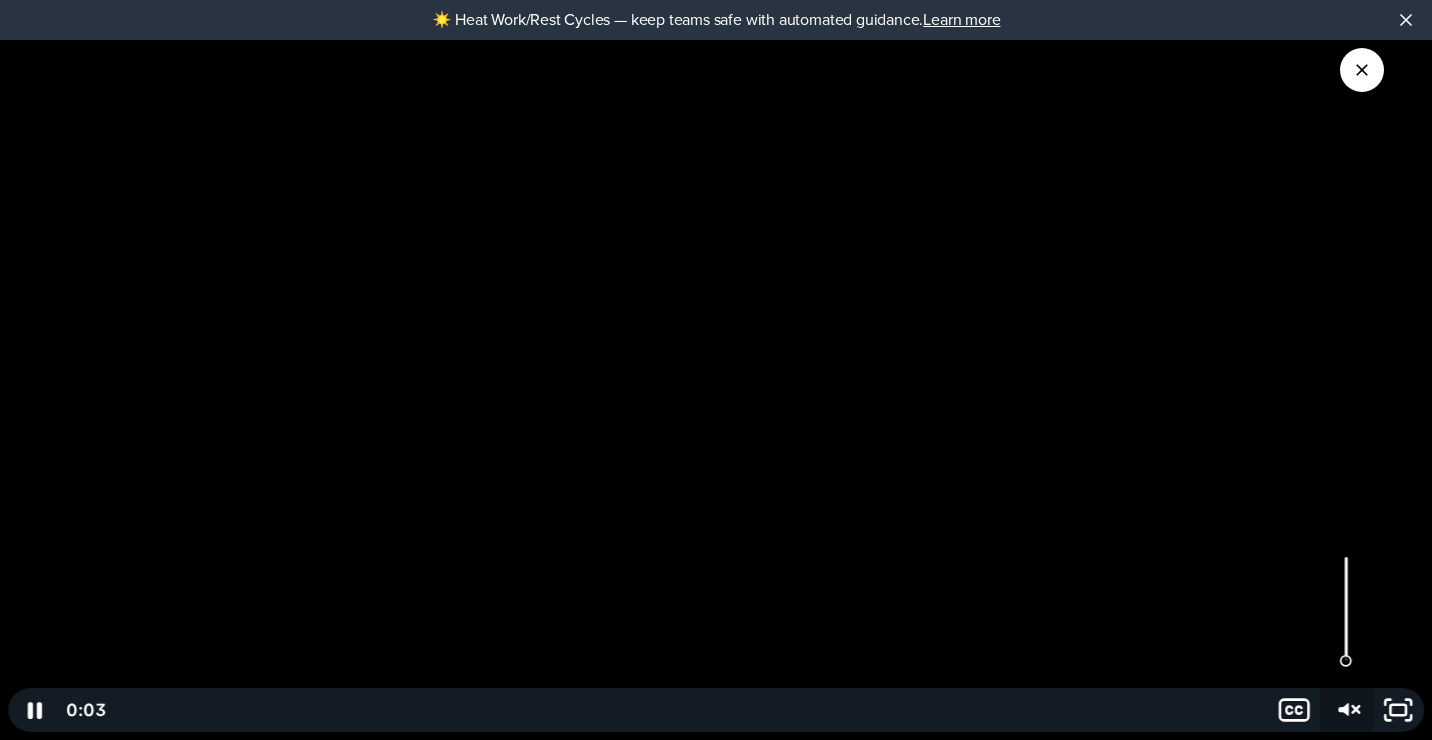 click 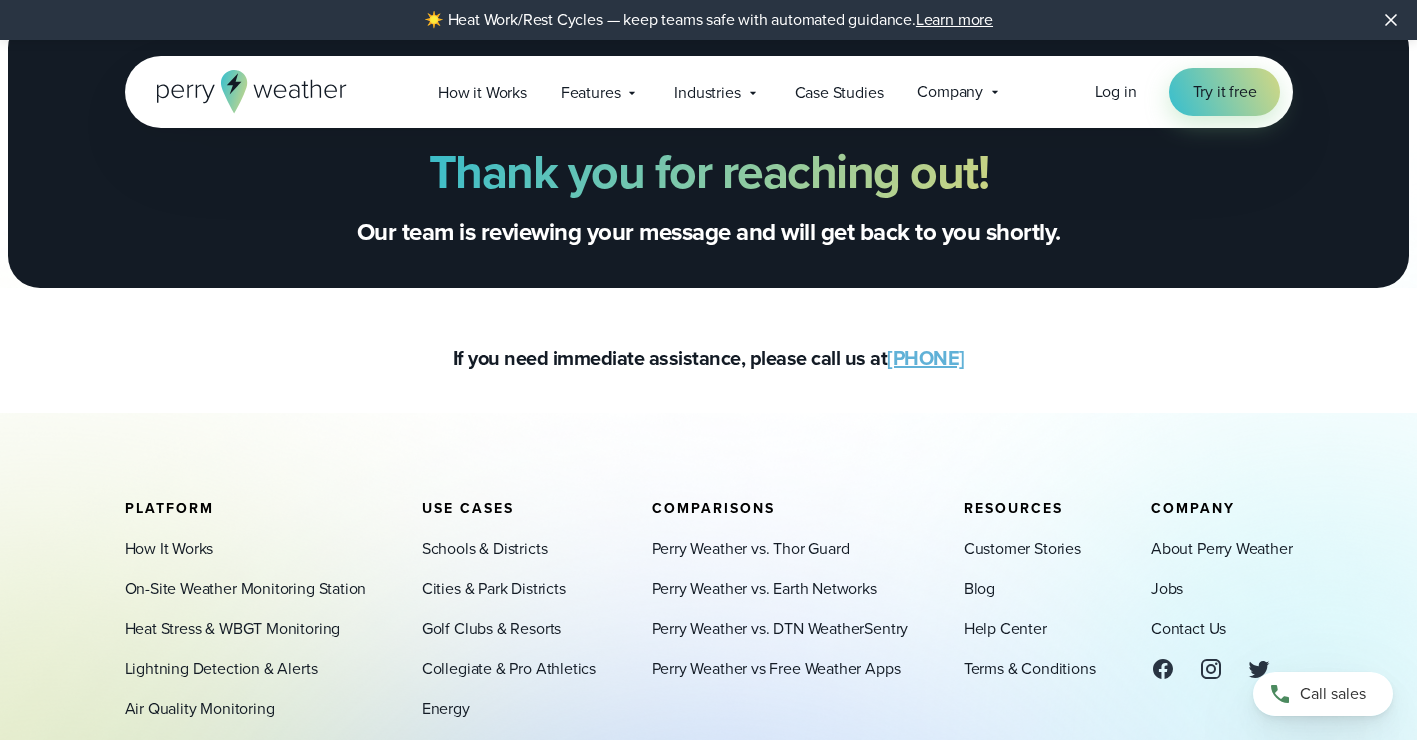 scroll, scrollTop: 0, scrollLeft: 0, axis: both 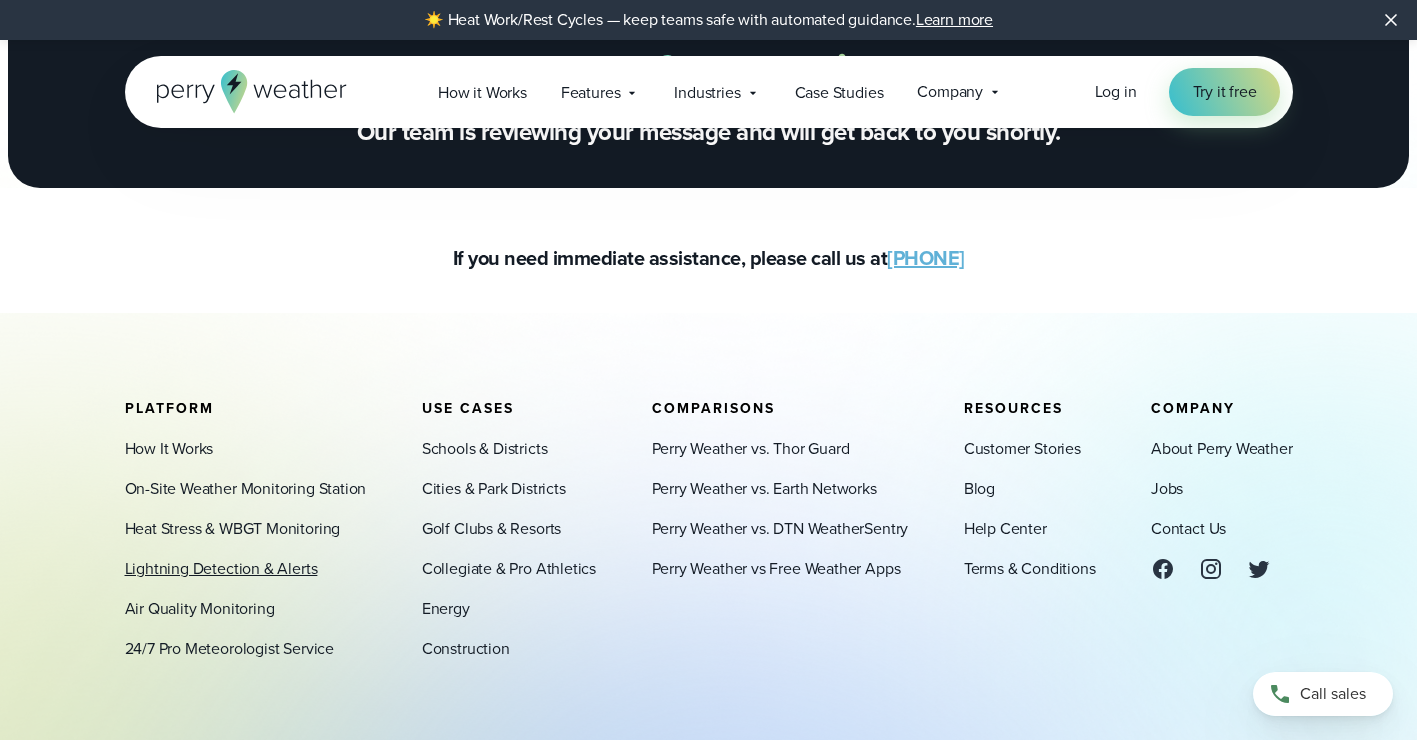 click on "Lightning Detection & Alerts" at bounding box center (221, 569) 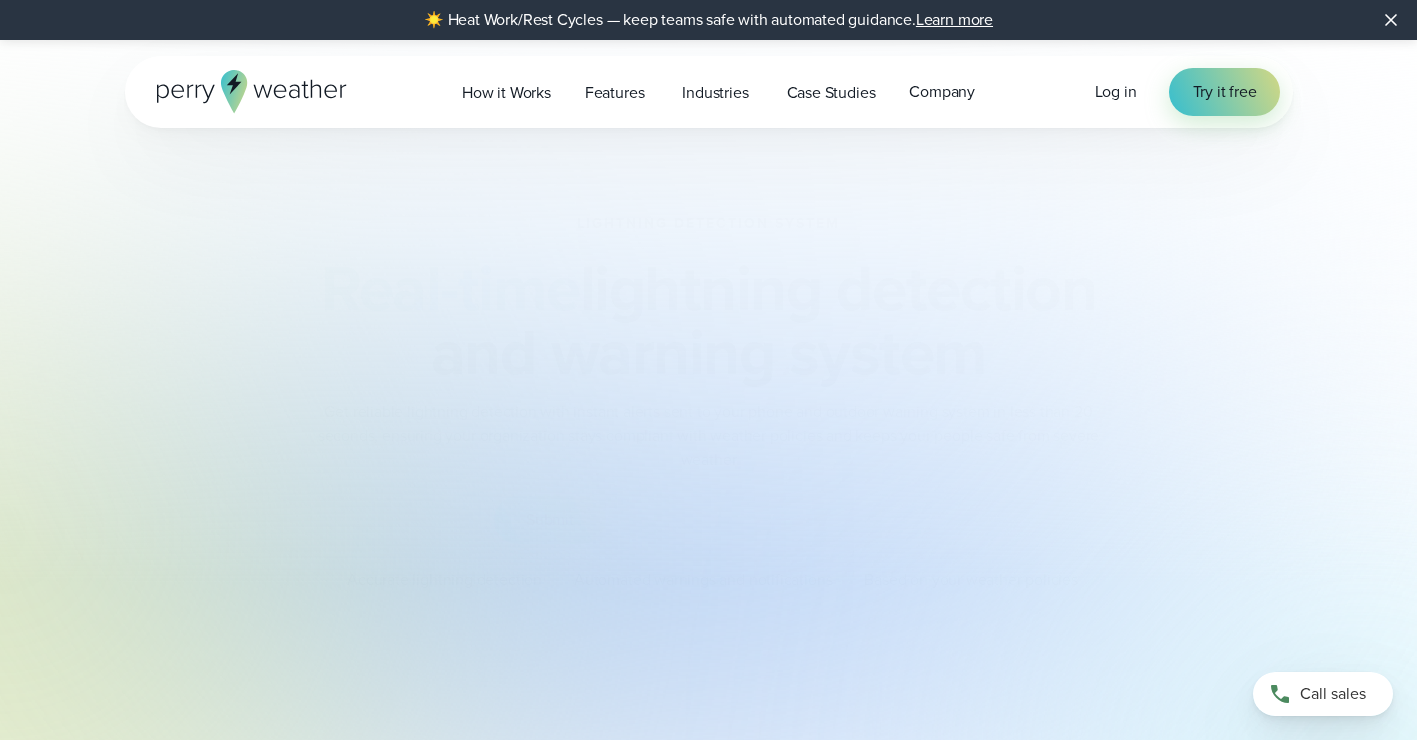 scroll, scrollTop: 0, scrollLeft: 0, axis: both 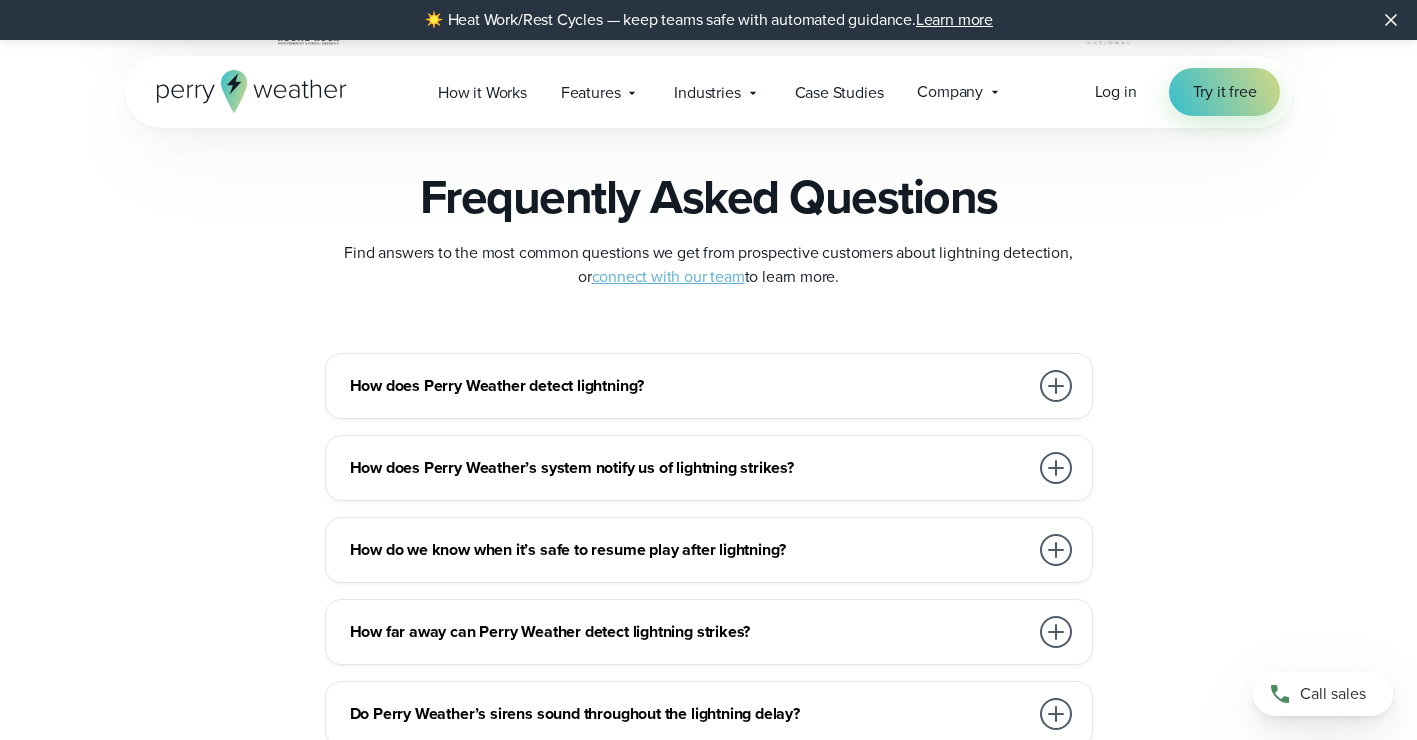 click at bounding box center (1056, 386) 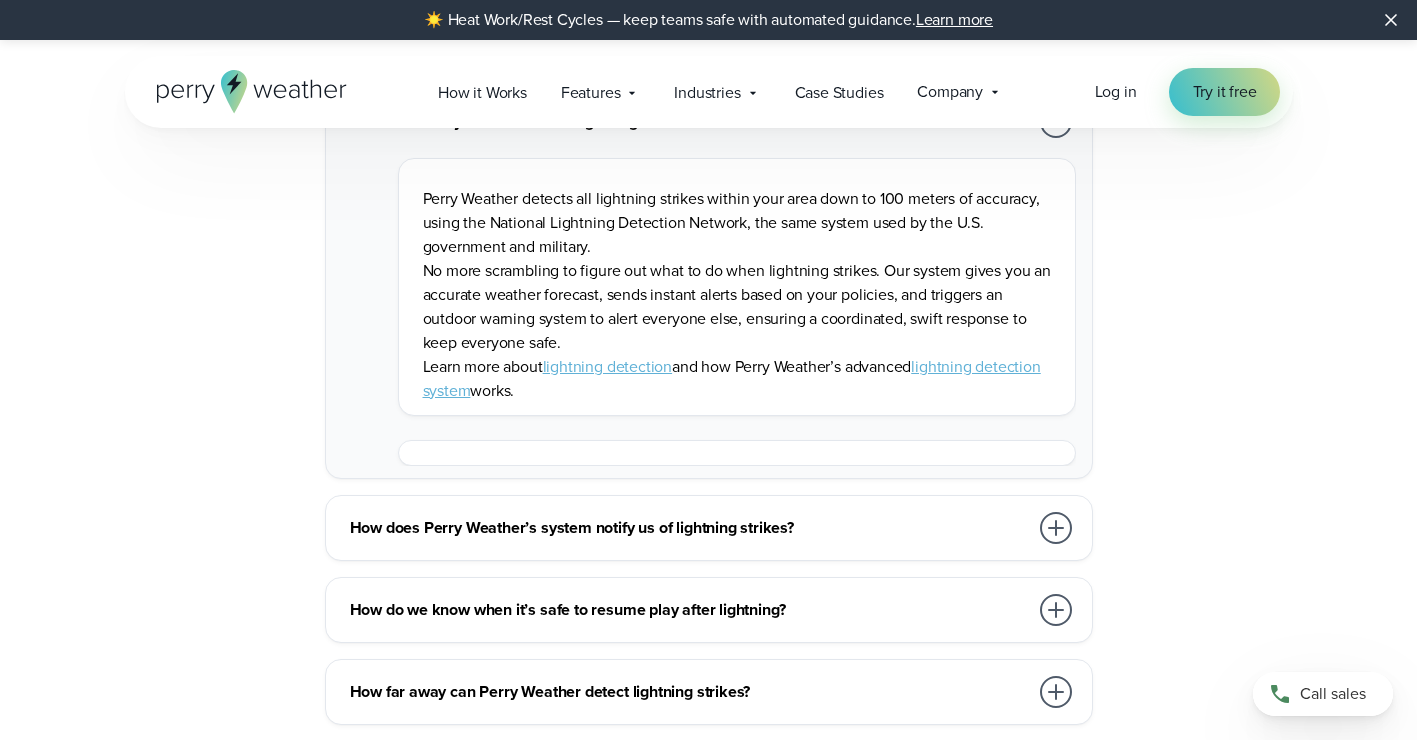 scroll, scrollTop: 4300, scrollLeft: 0, axis: vertical 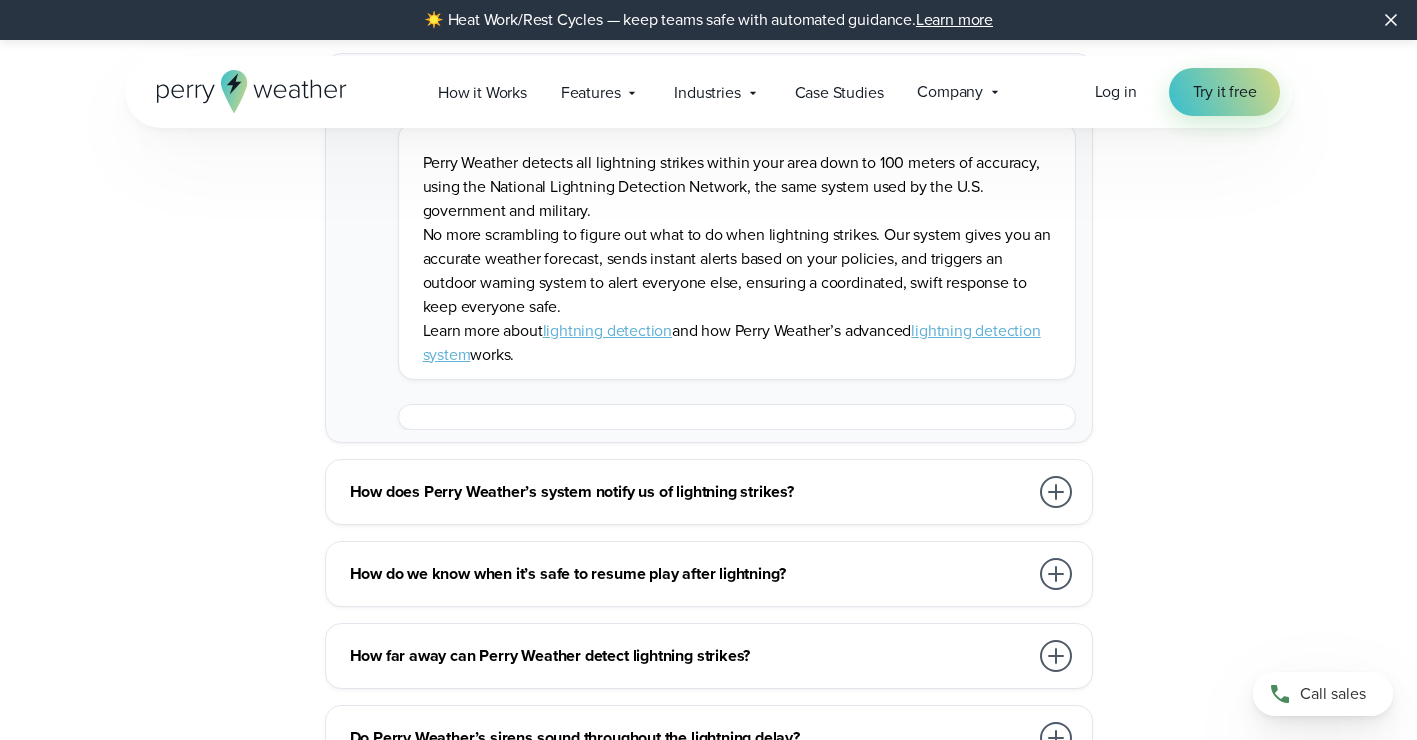 click at bounding box center [1056, 492] 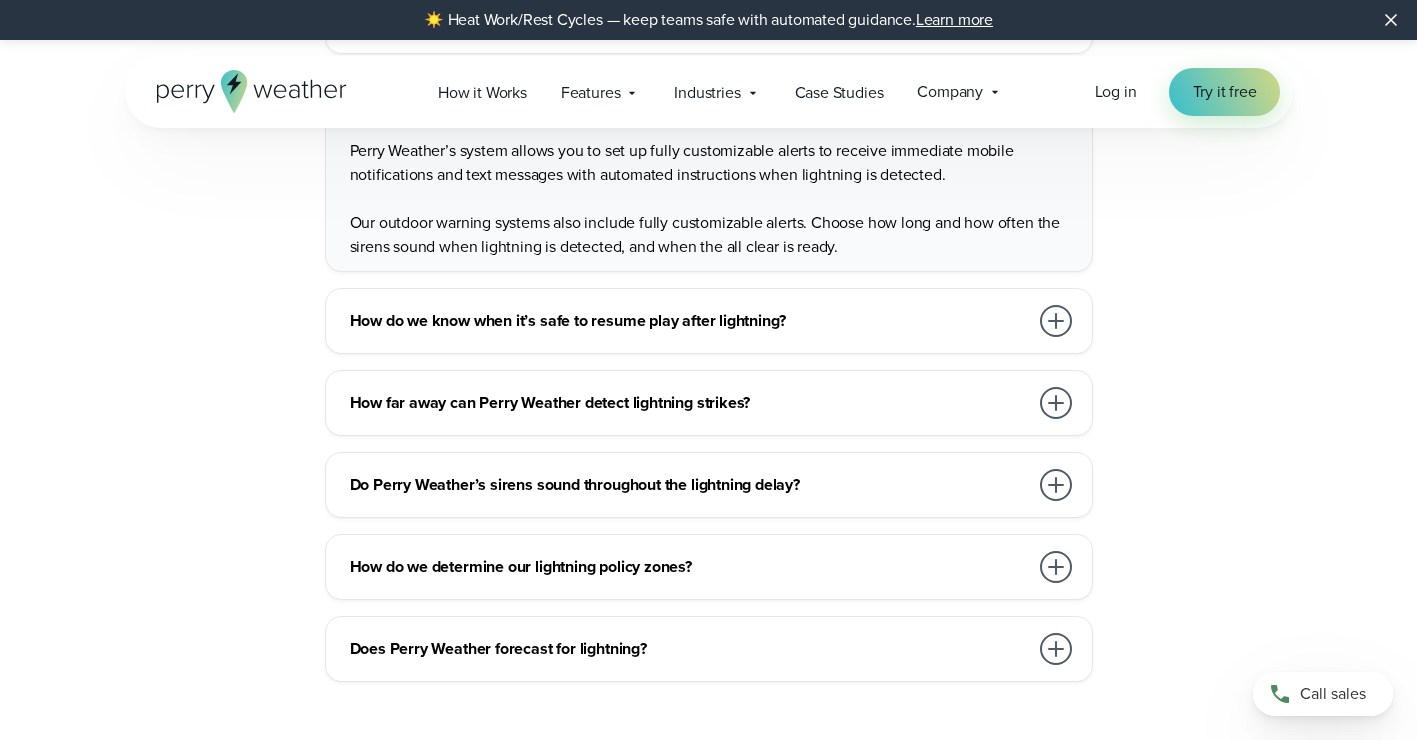 scroll, scrollTop: 4400, scrollLeft: 0, axis: vertical 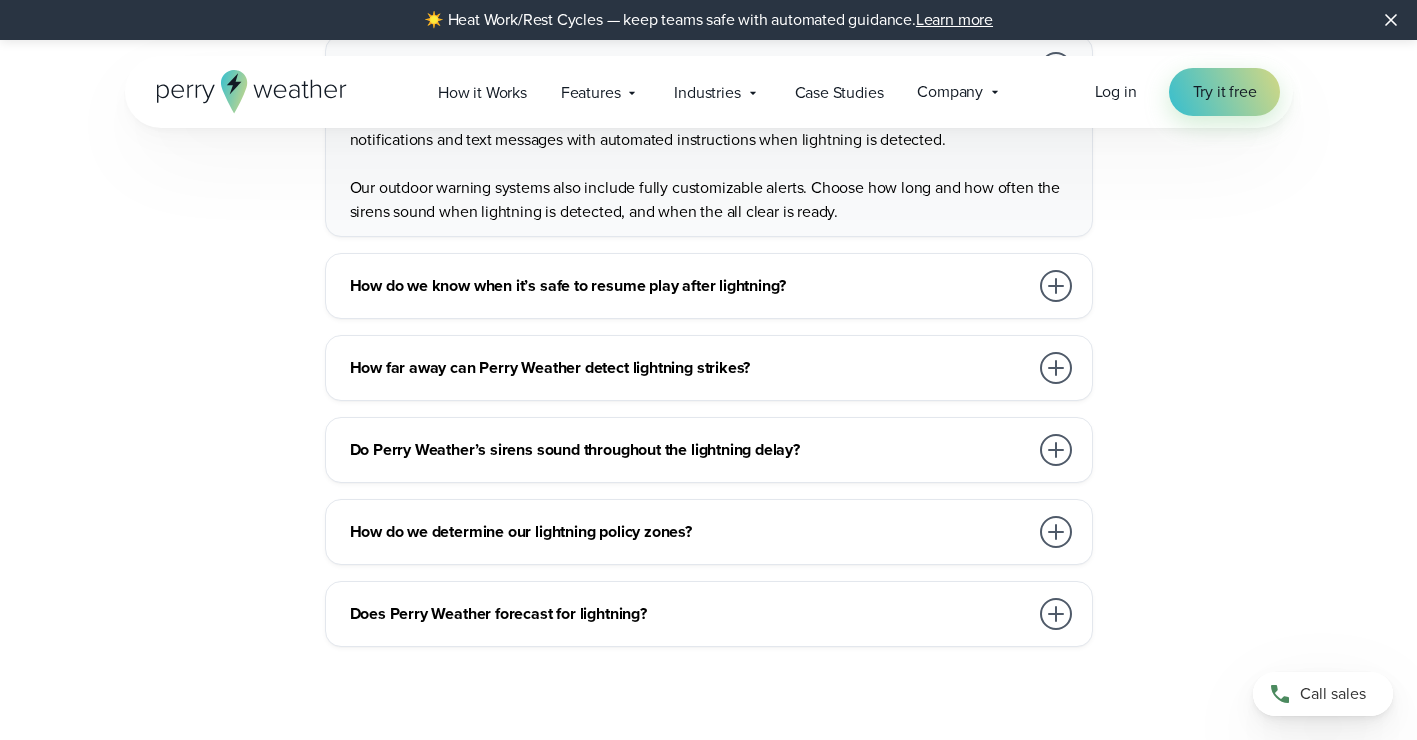 click at bounding box center [1056, 450] 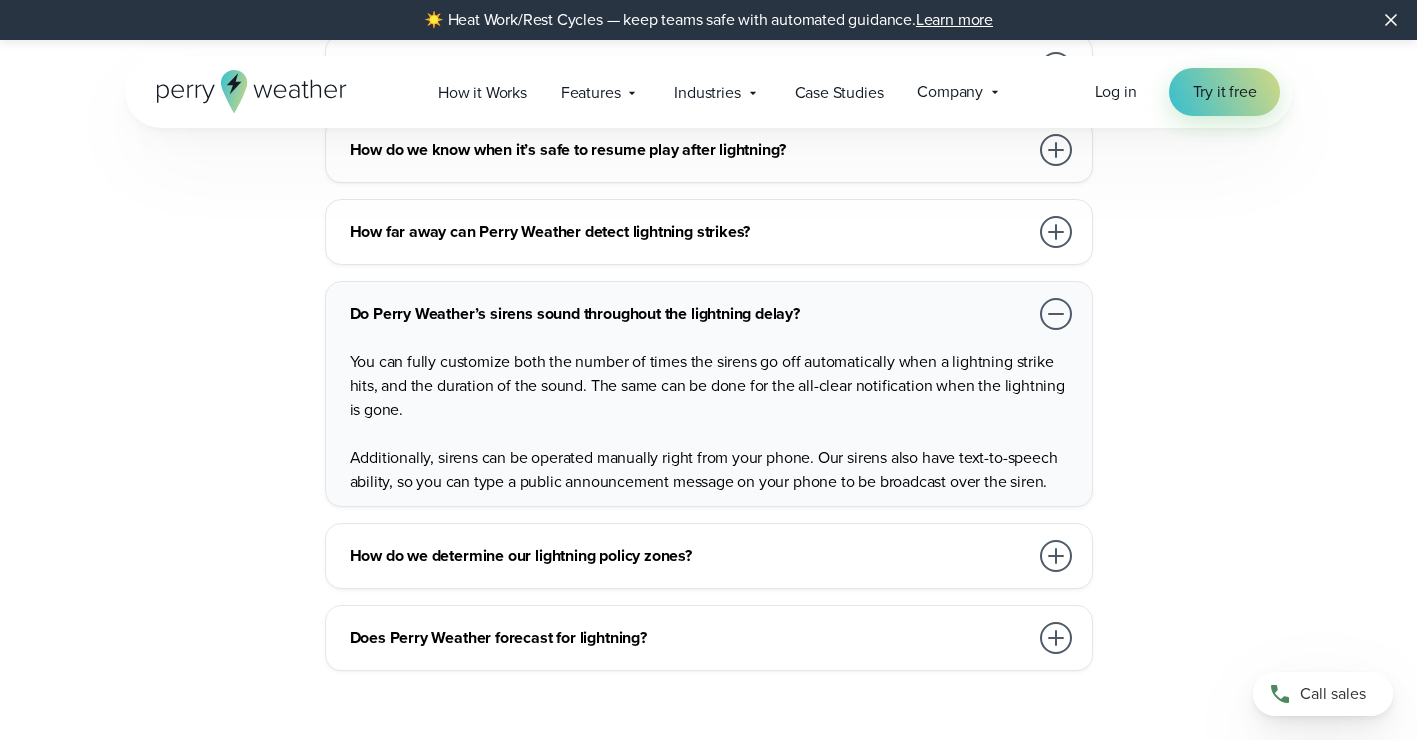 scroll, scrollTop: 4500, scrollLeft: 0, axis: vertical 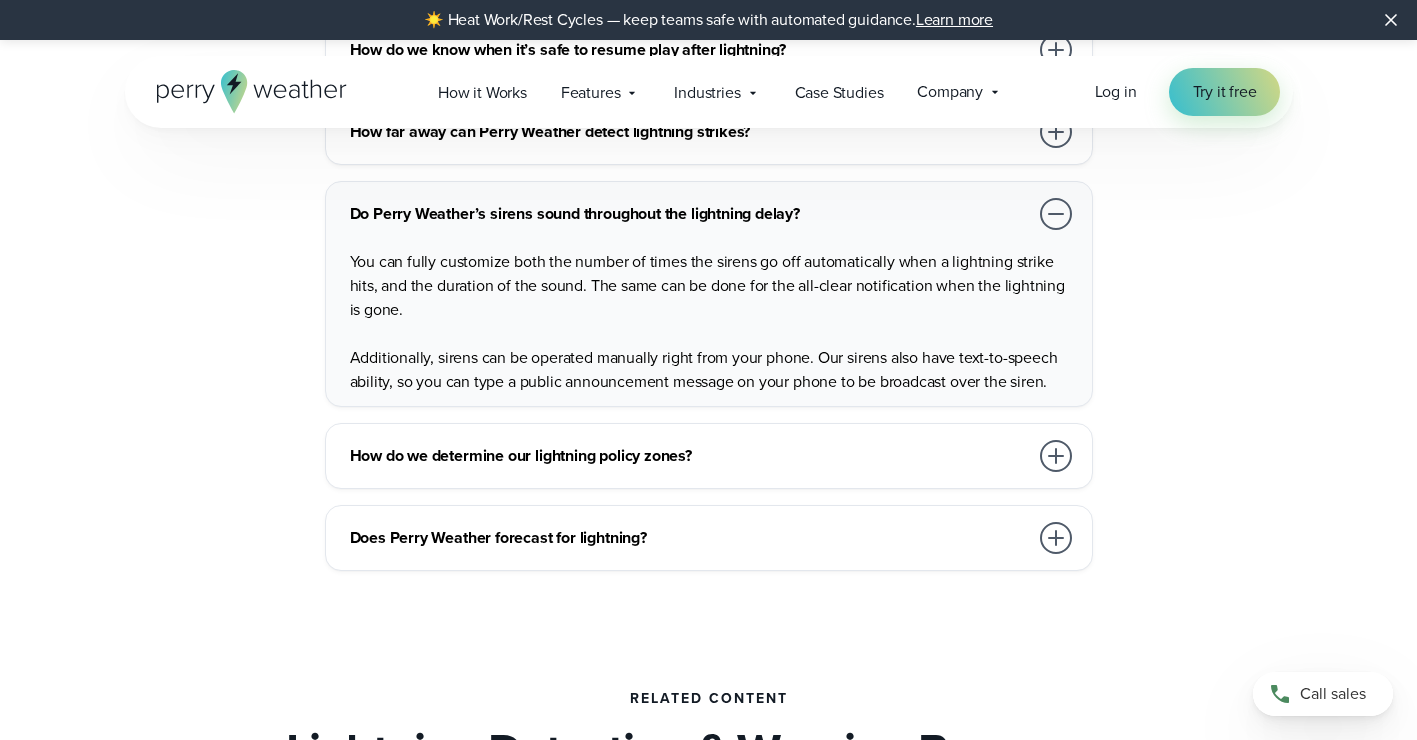 click at bounding box center (1056, 456) 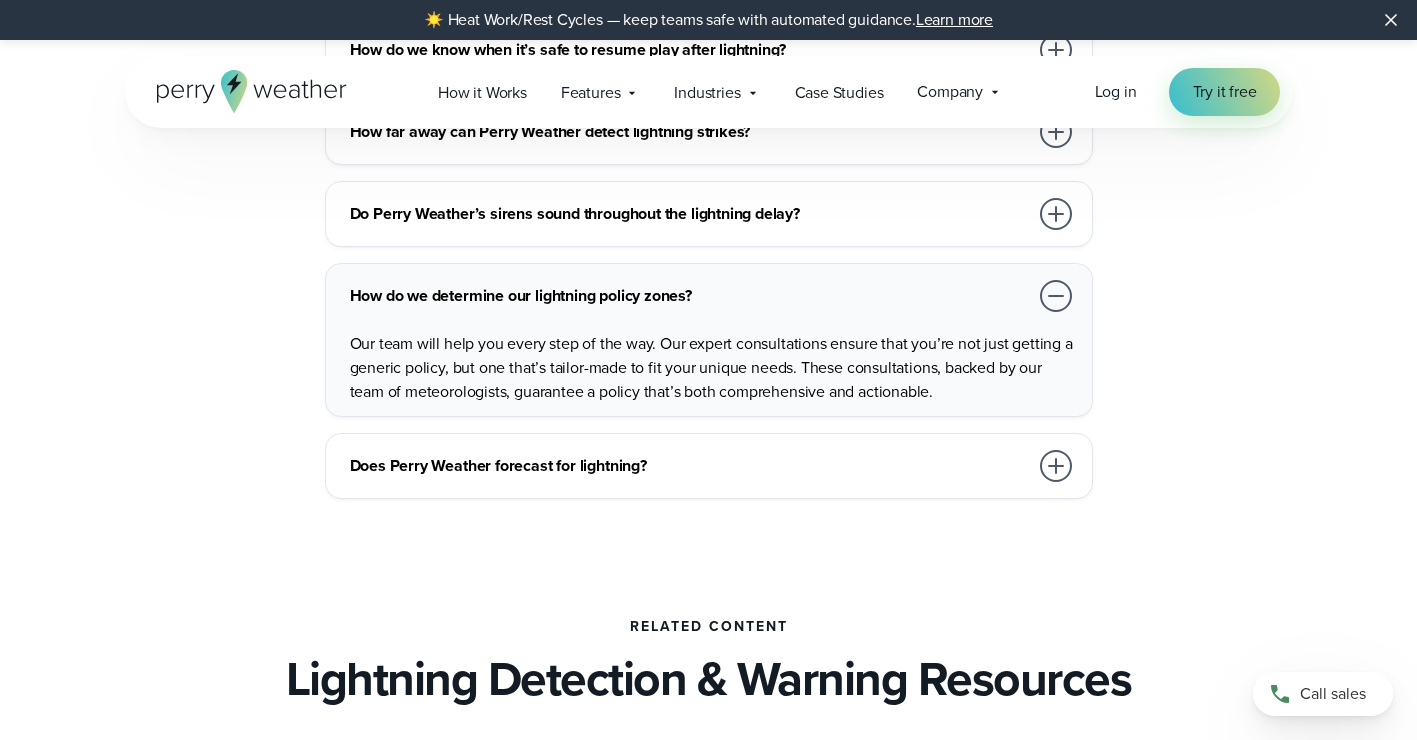 click at bounding box center [1056, 466] 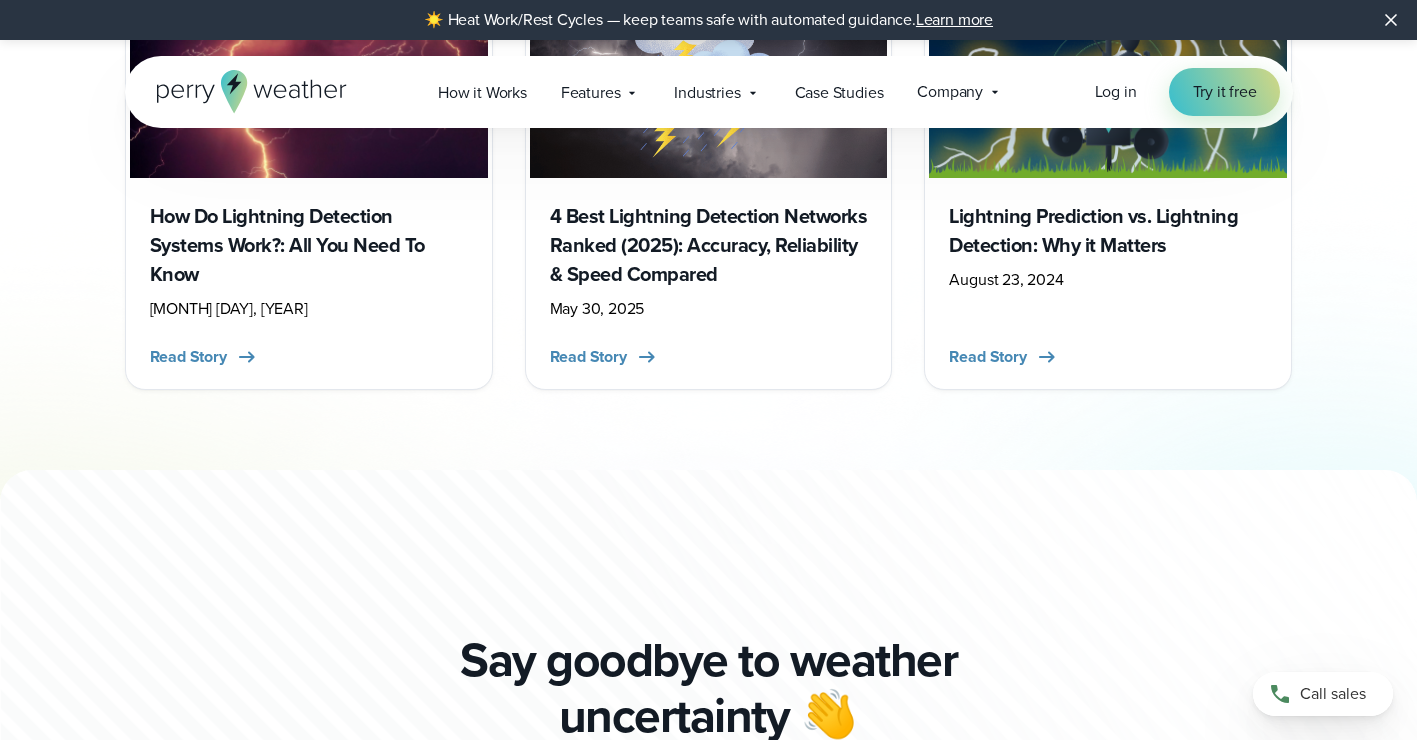 scroll, scrollTop: 5300, scrollLeft: 0, axis: vertical 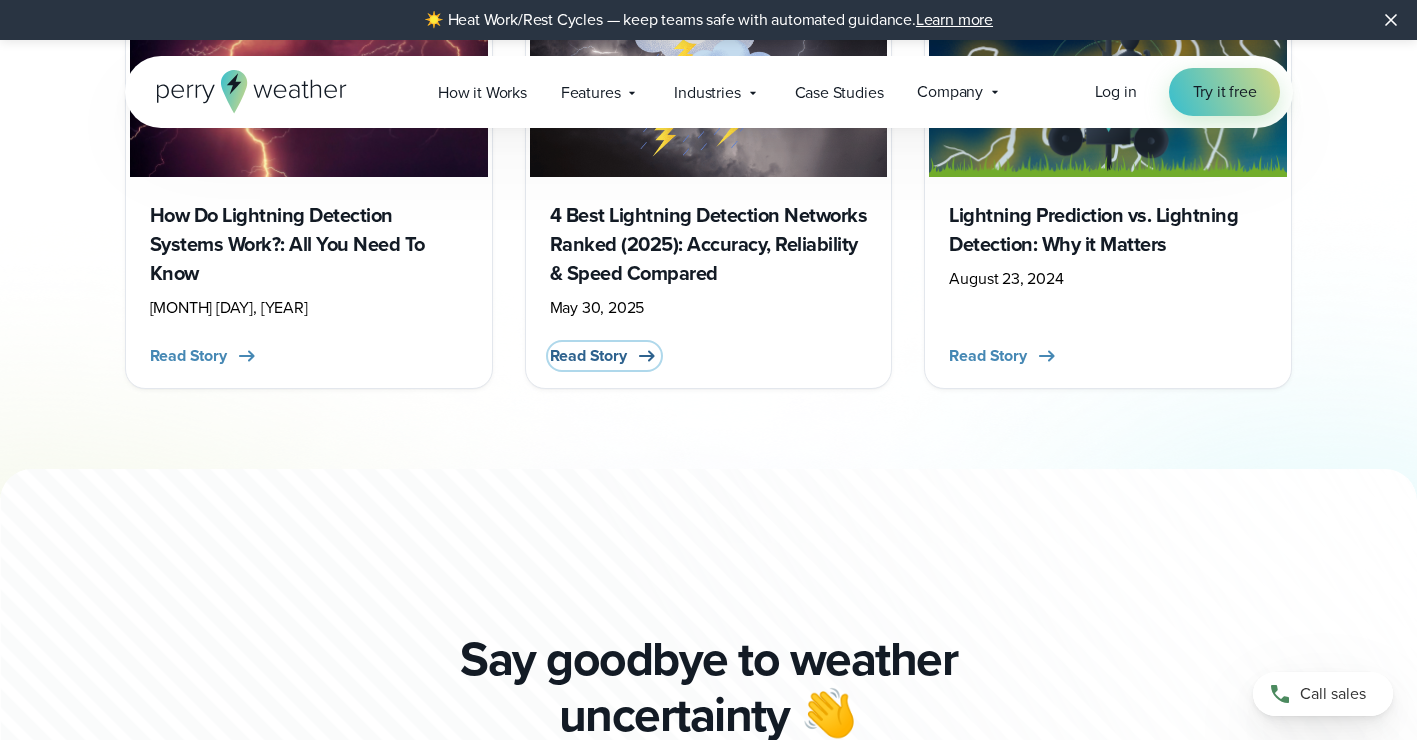 click on "Read Story" at bounding box center [588, 356] 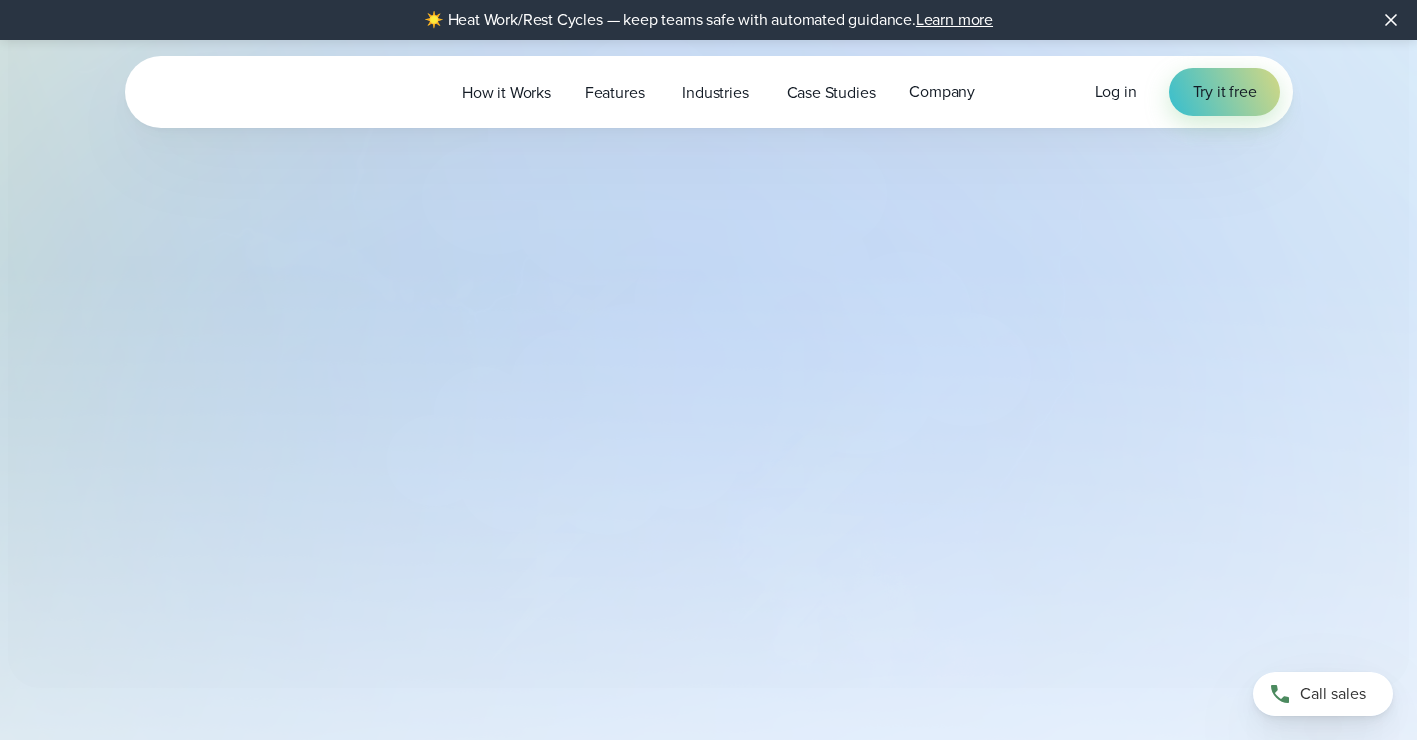scroll, scrollTop: 0, scrollLeft: 0, axis: both 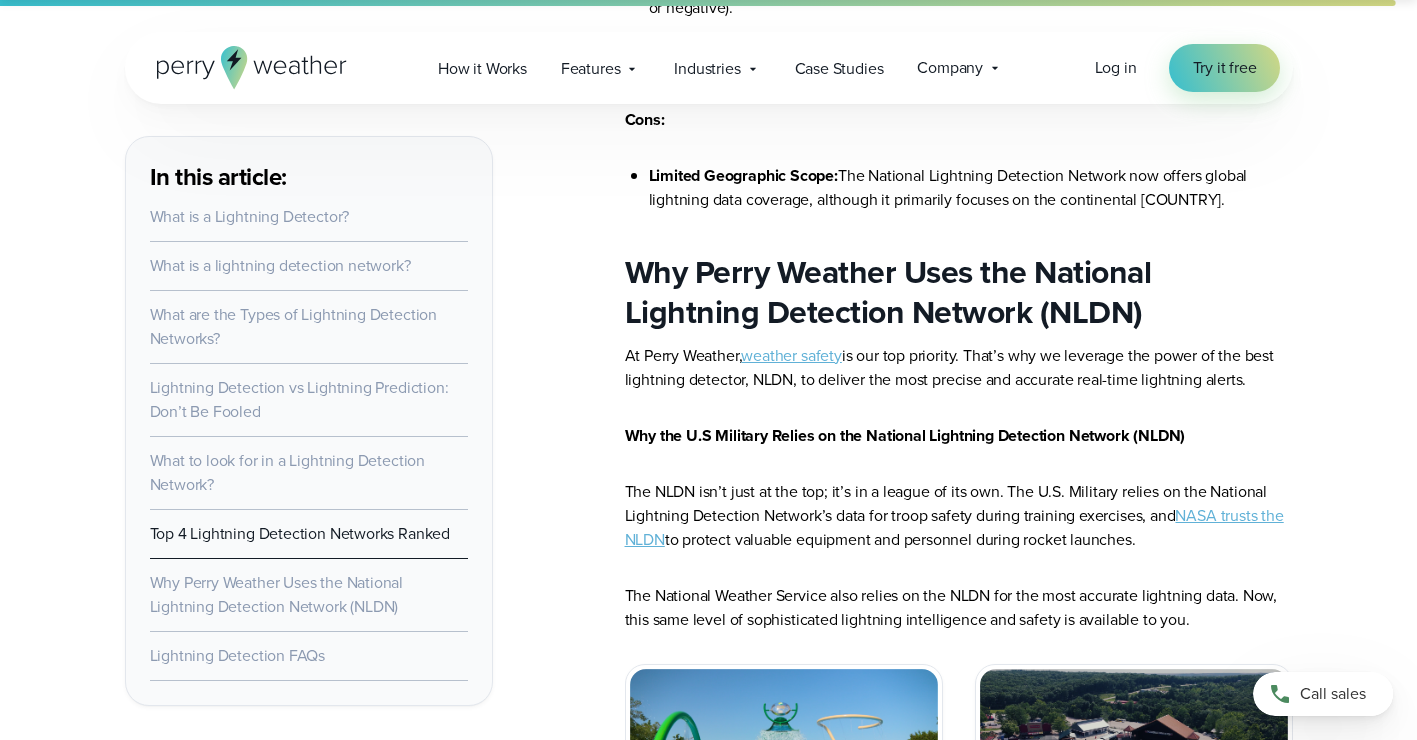 click on "NASA trusts the NLDN" at bounding box center (954, 527) 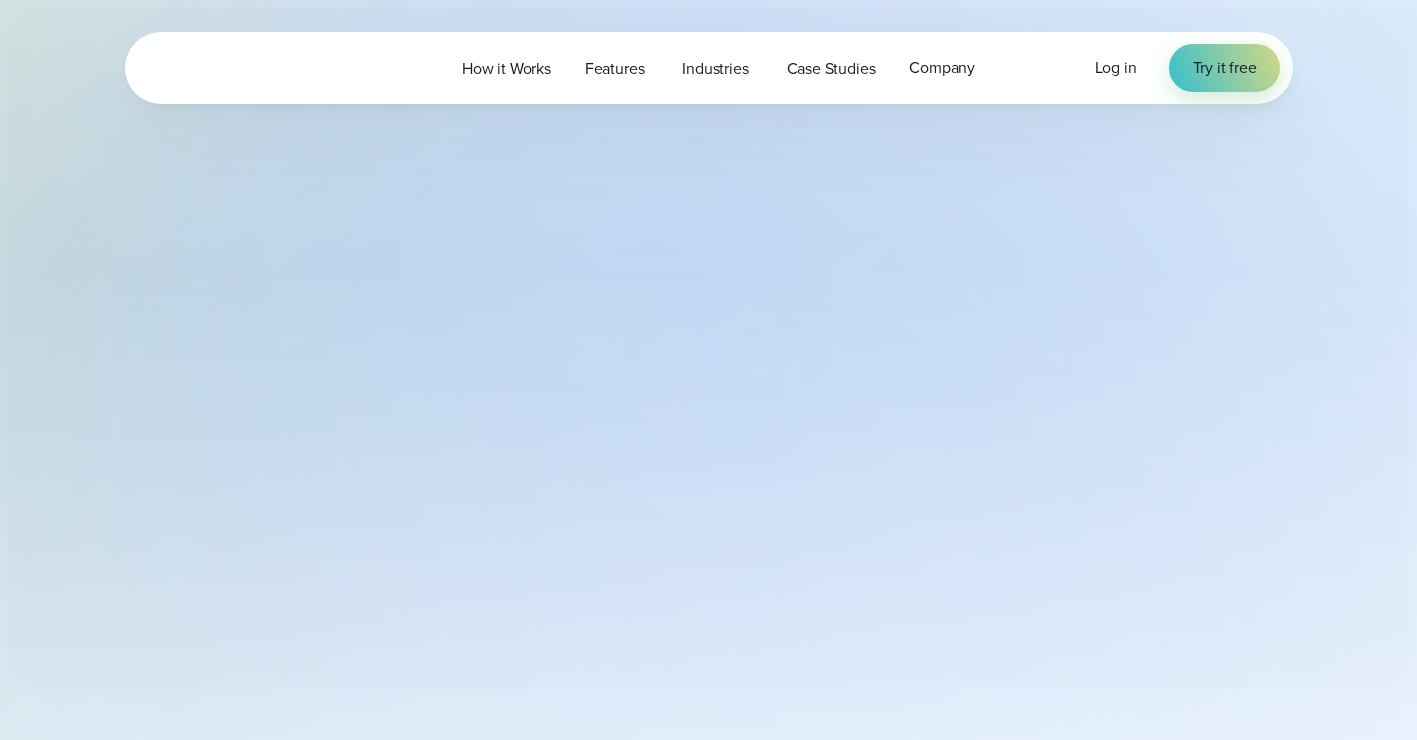 scroll, scrollTop: 0, scrollLeft: 0, axis: both 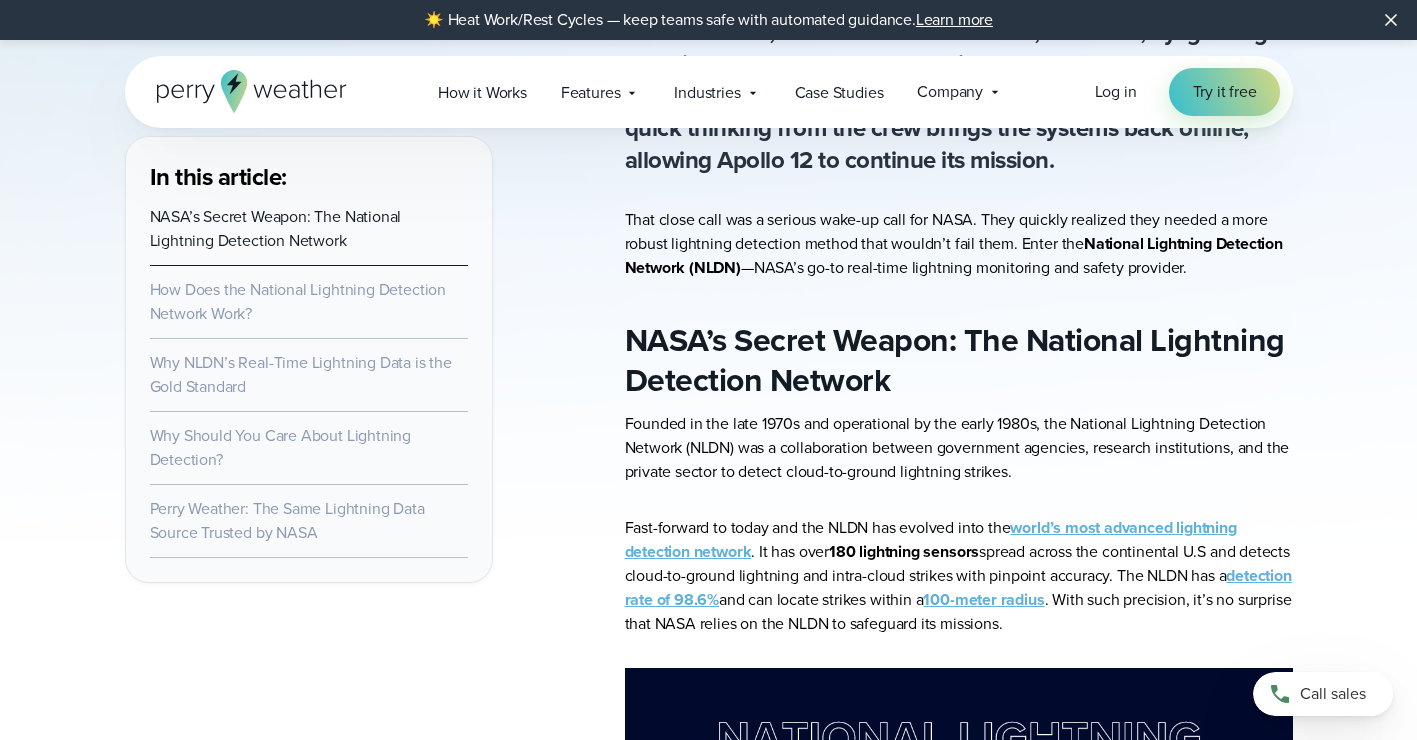 click on "world’s most advanced lightning detection network" at bounding box center [931, 539] 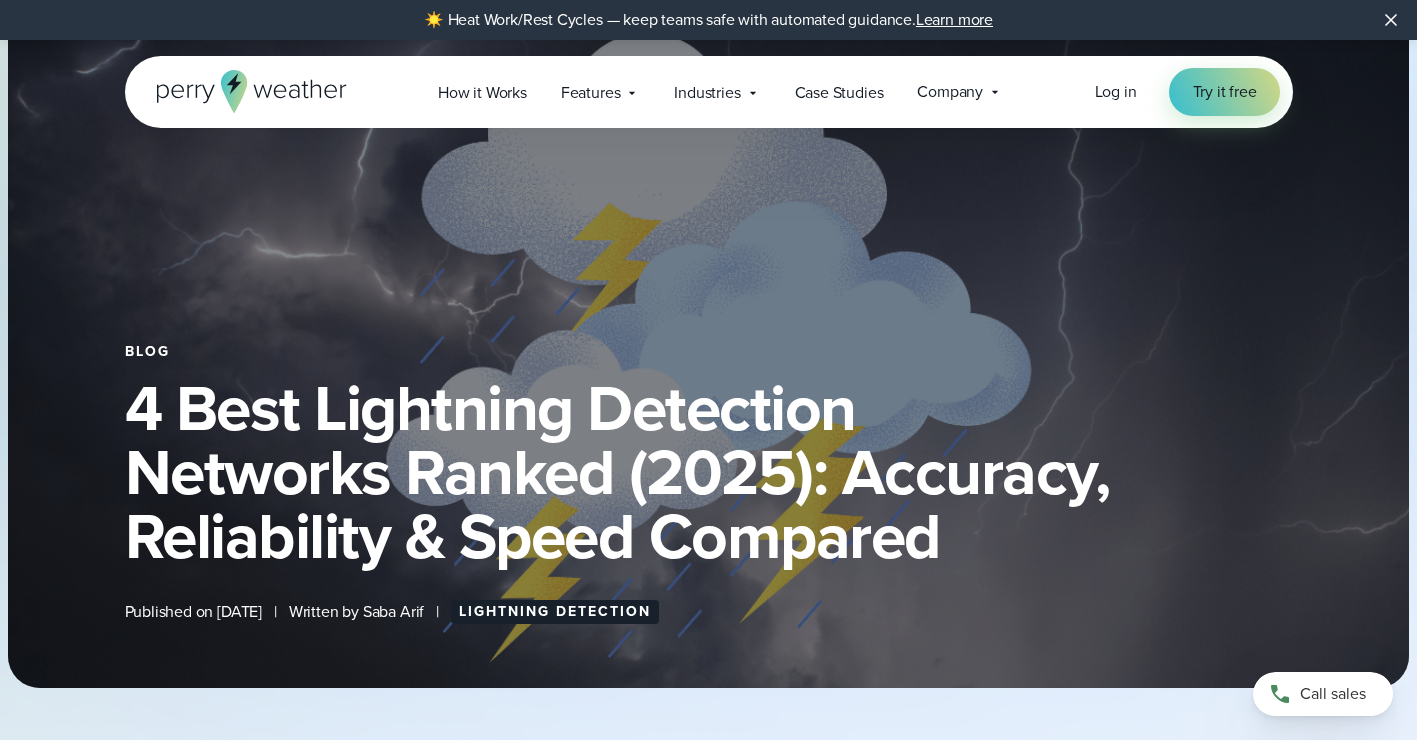 scroll, scrollTop: 0, scrollLeft: 0, axis: both 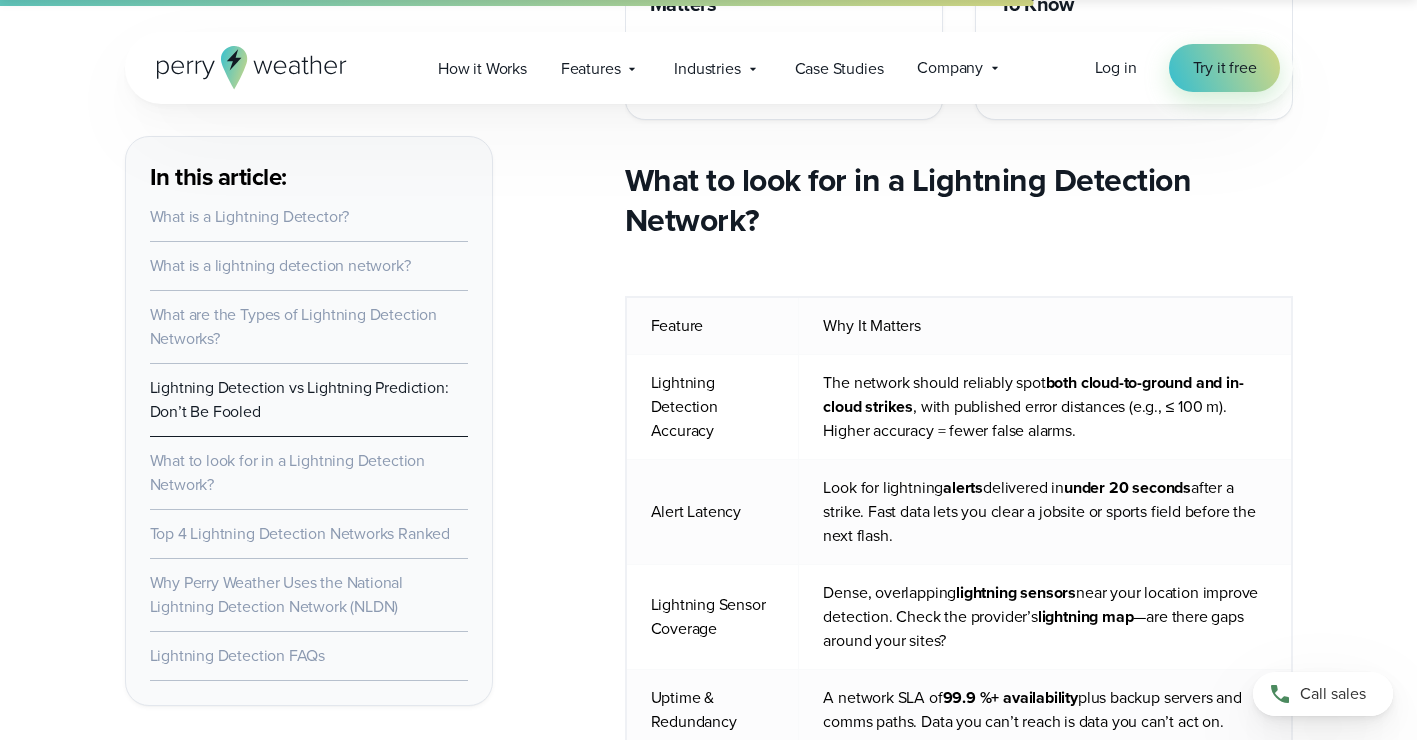 click 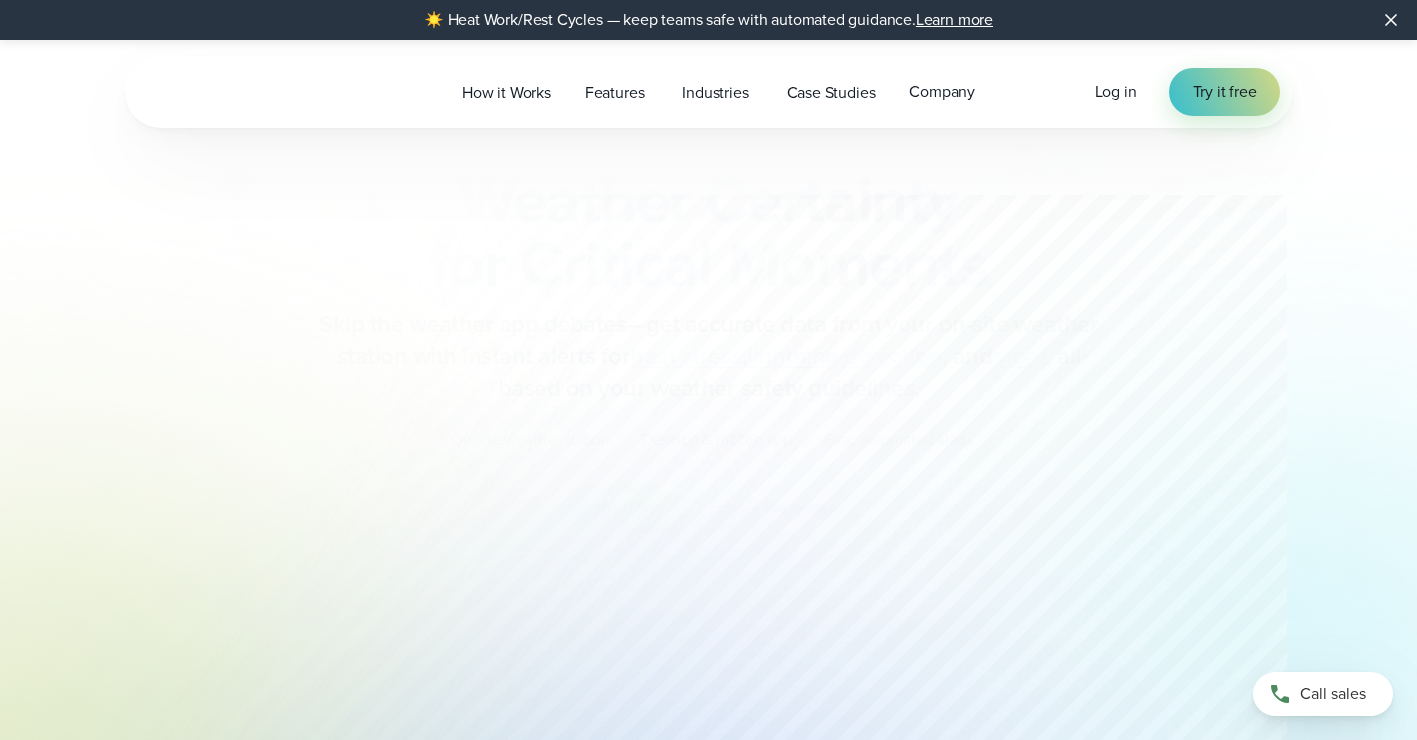 scroll, scrollTop: 0, scrollLeft: 0, axis: both 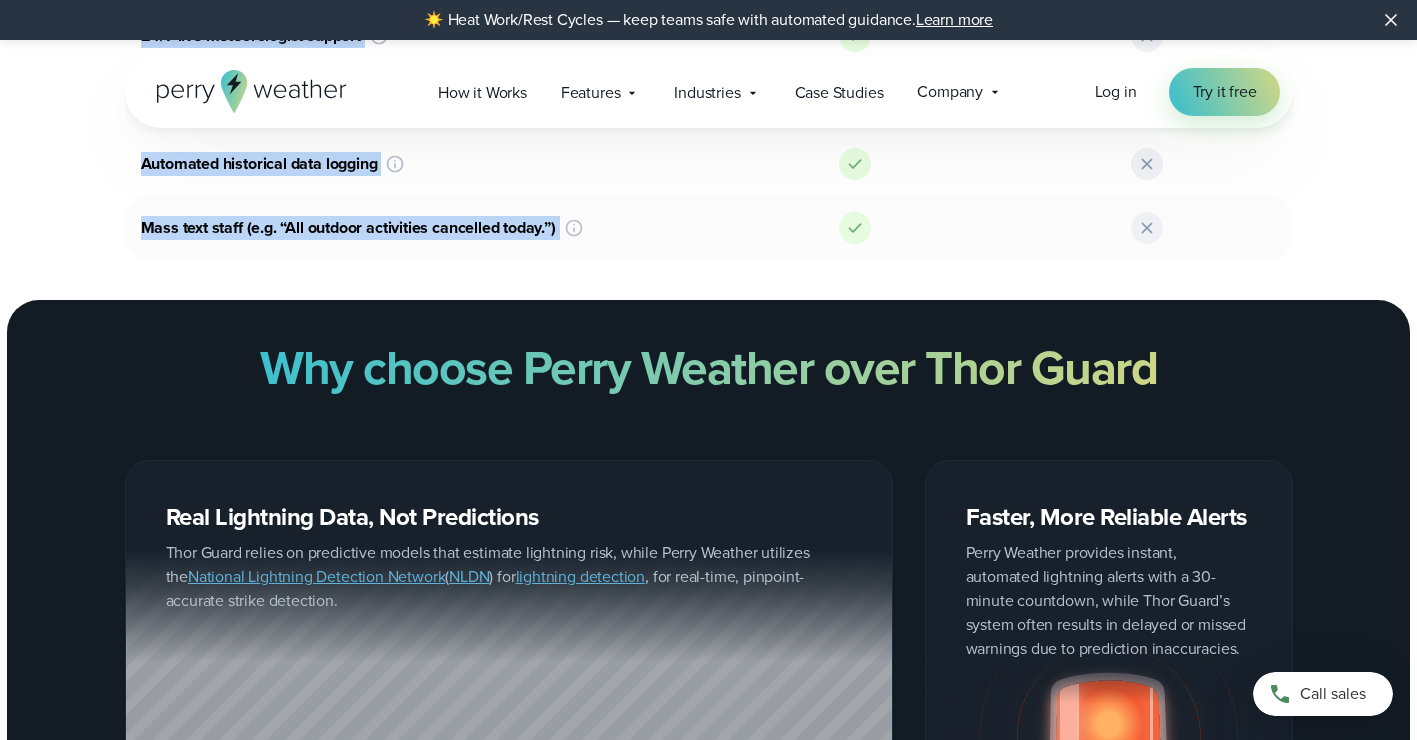drag, startPoint x: 289, startPoint y: 290, endPoint x: 1029, endPoint y: 238, distance: 741.82477 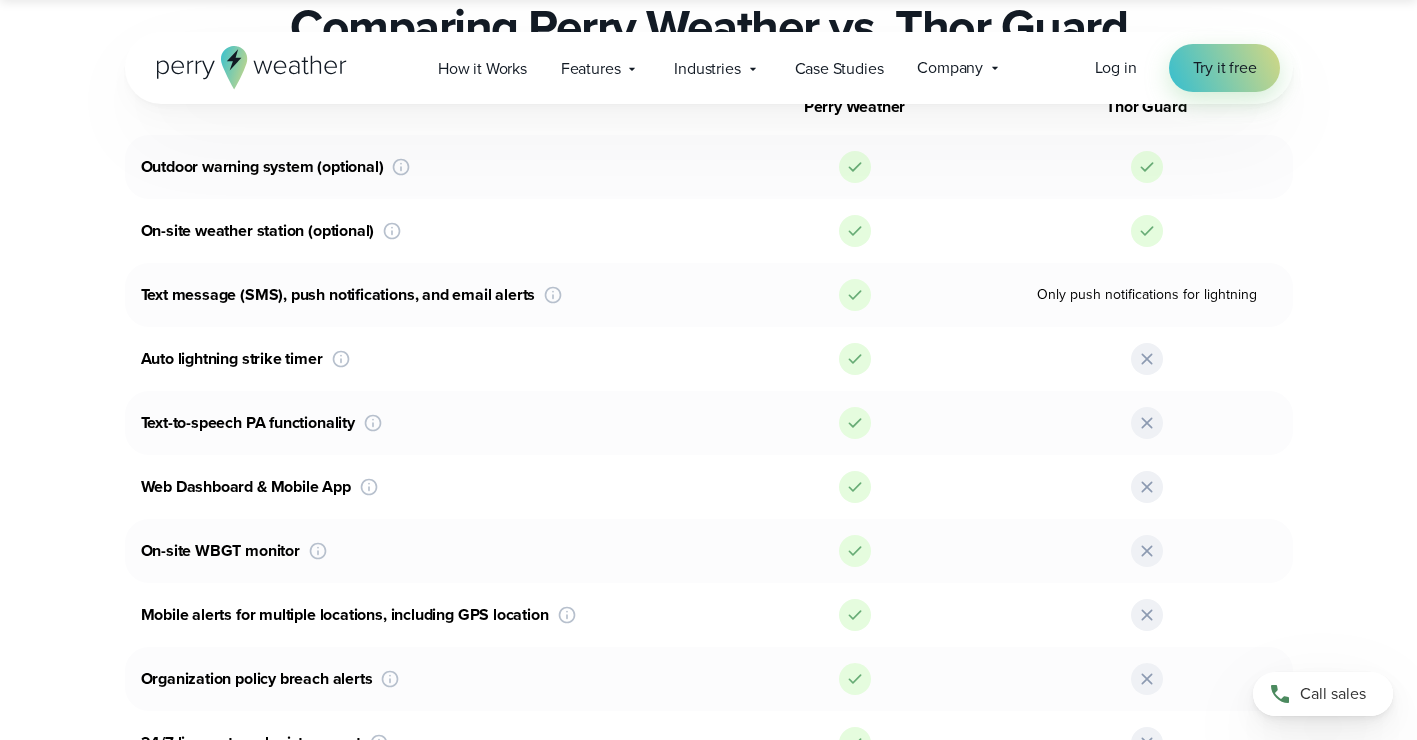 scroll, scrollTop: 1275, scrollLeft: 0, axis: vertical 